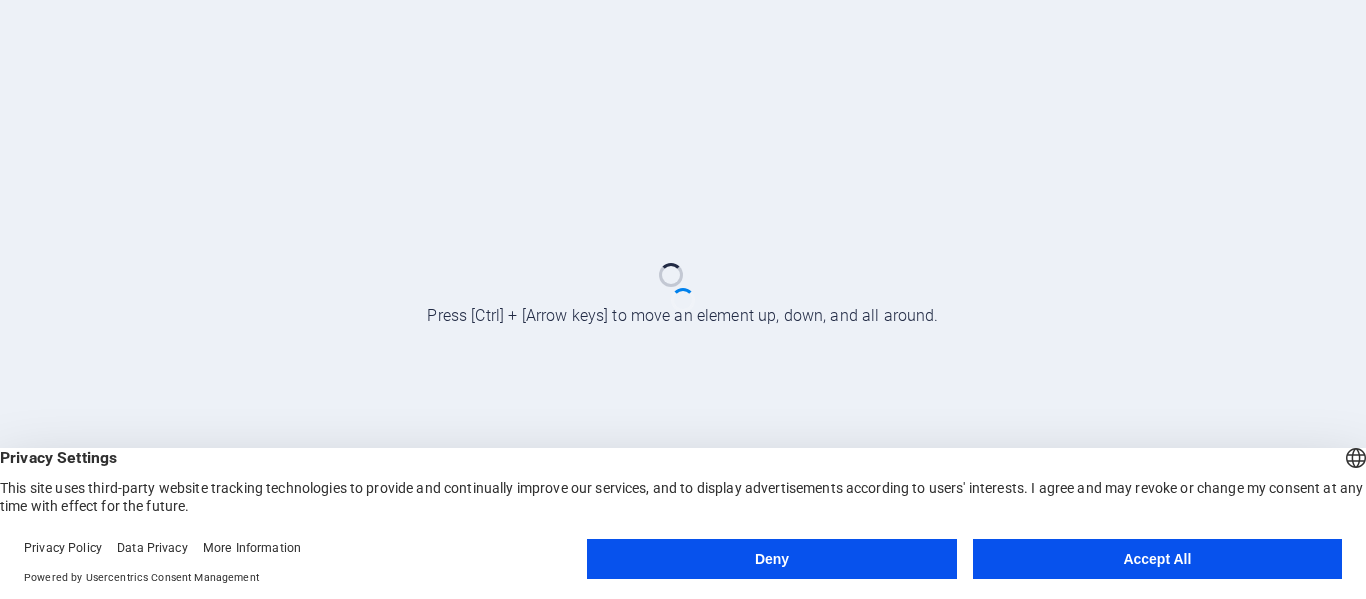 scroll, scrollTop: 0, scrollLeft: 0, axis: both 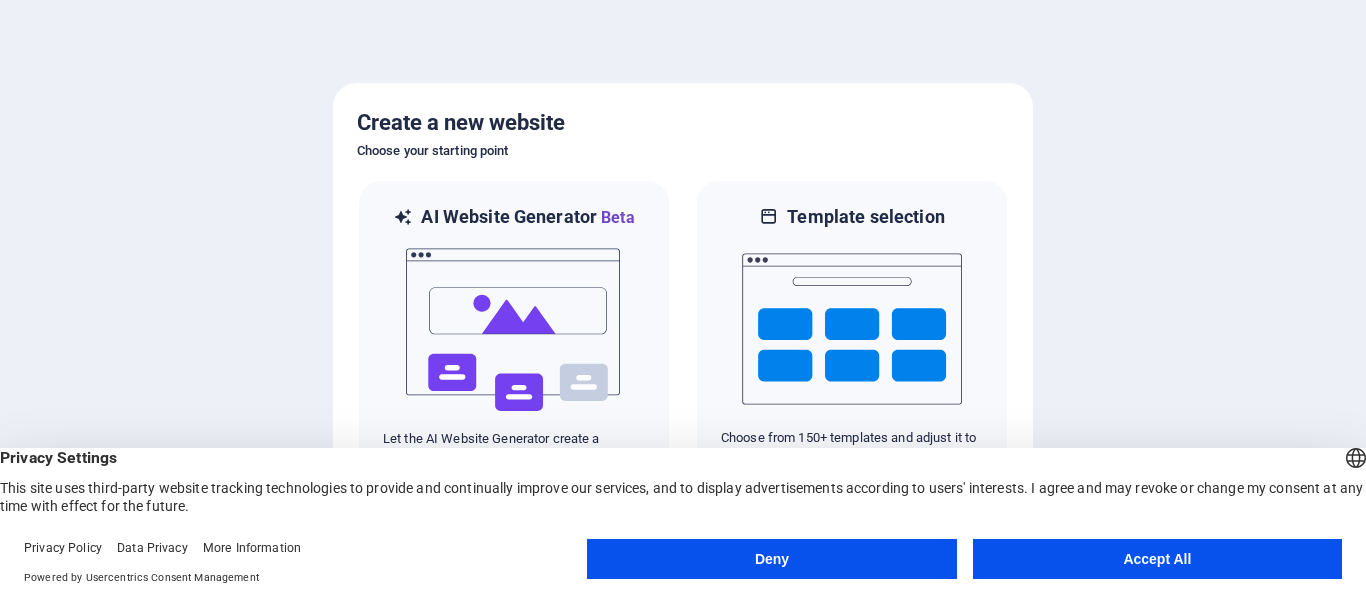 click on "Deny" at bounding box center [771, 559] 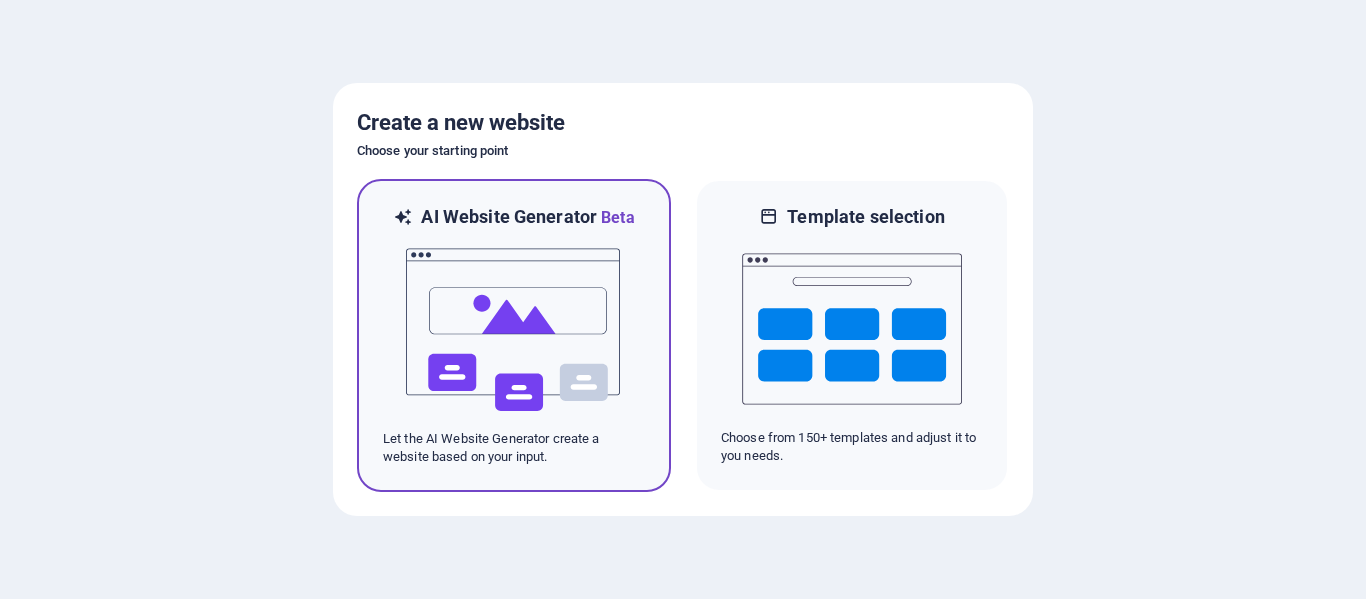 click at bounding box center [514, 330] 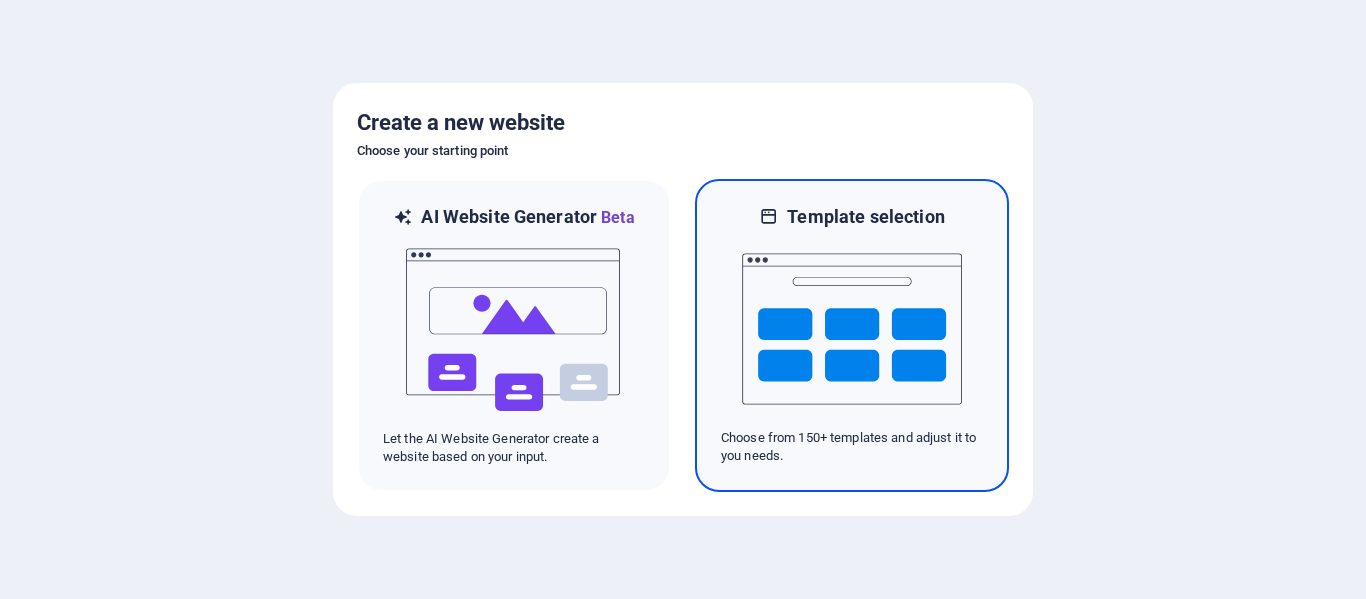 click at bounding box center [852, 329] 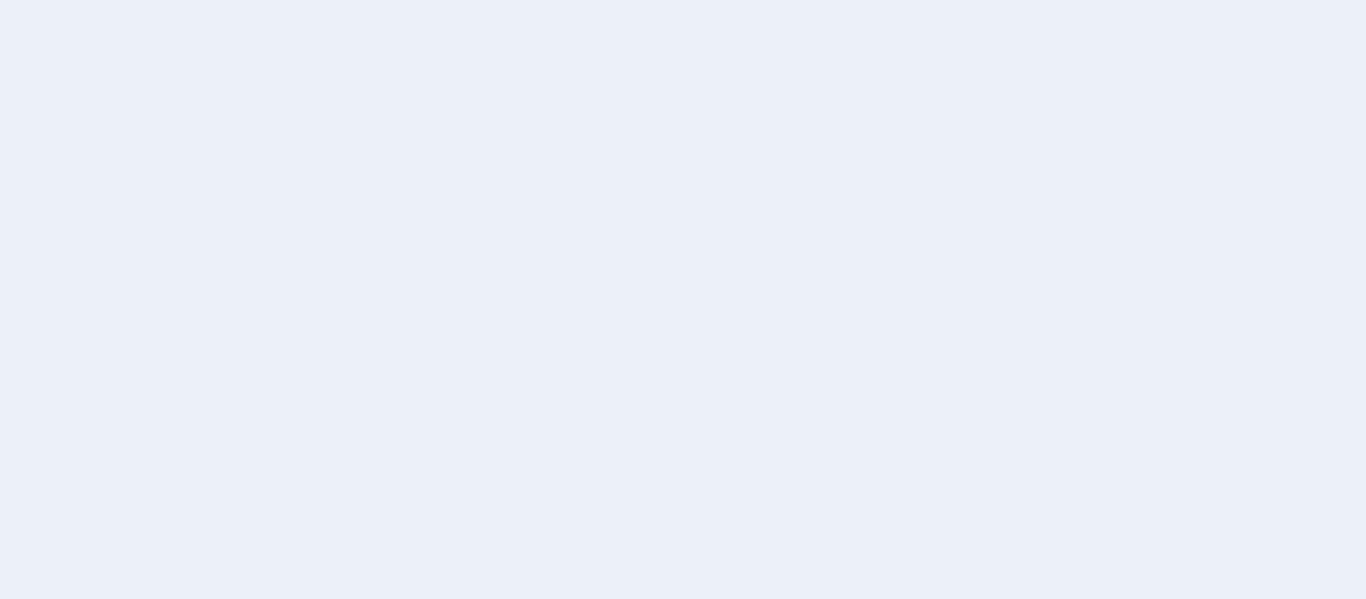 scroll, scrollTop: 0, scrollLeft: 0, axis: both 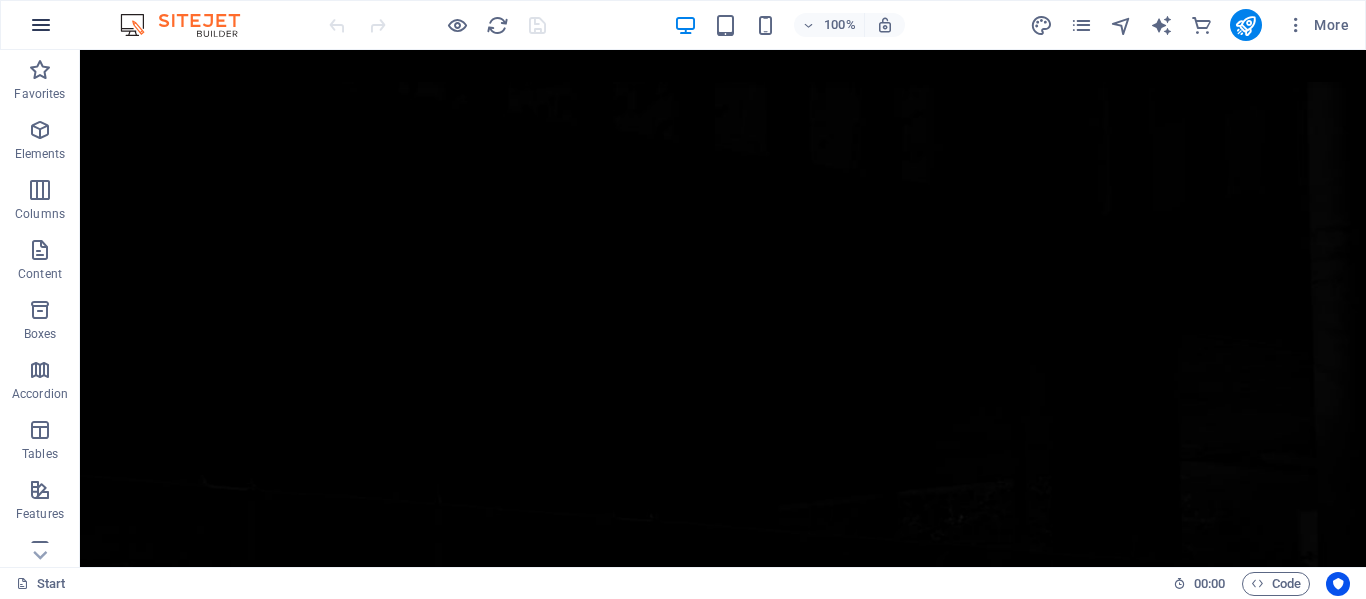 click at bounding box center [41, 25] 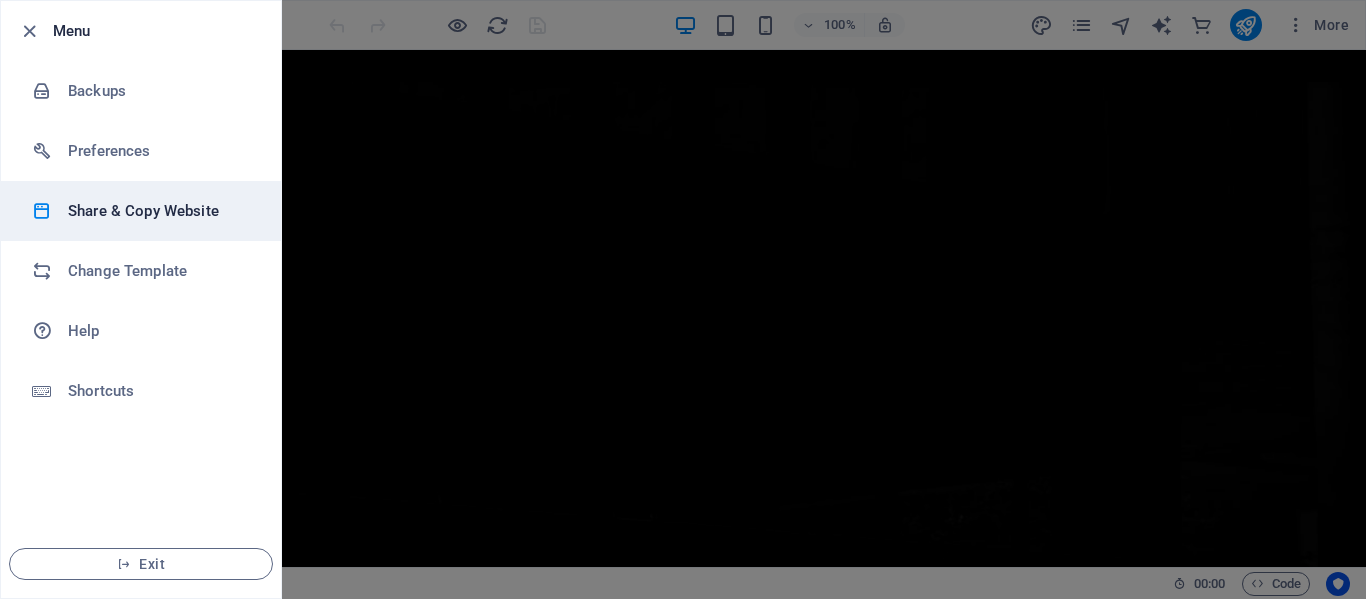 click on "Share & Copy Website" at bounding box center (160, 211) 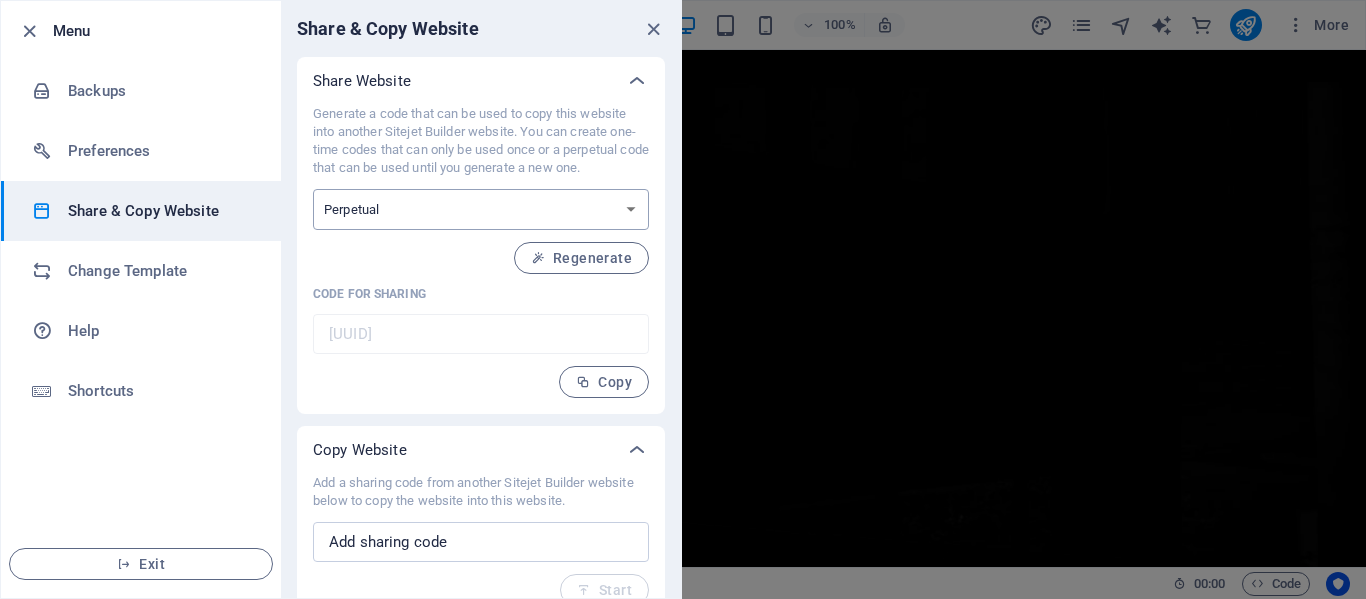 click on "One-time Perpetual" at bounding box center [481, 209] 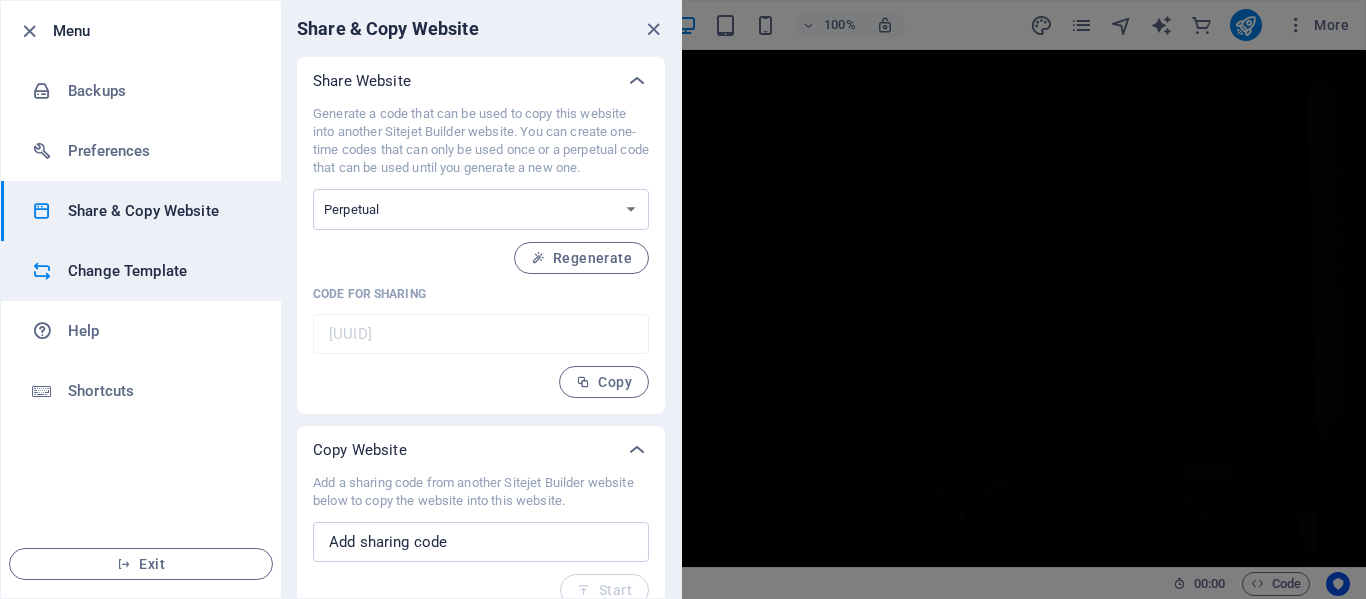 click on "Change Template" at bounding box center [141, 271] 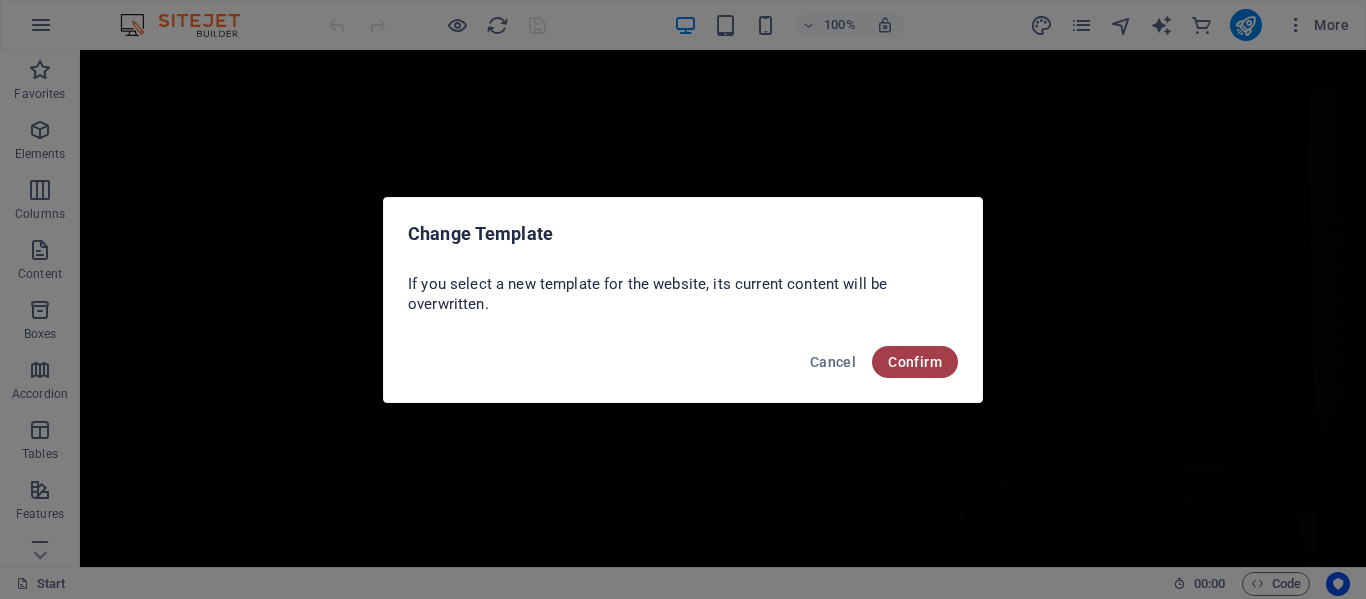 click on "Confirm" at bounding box center (915, 362) 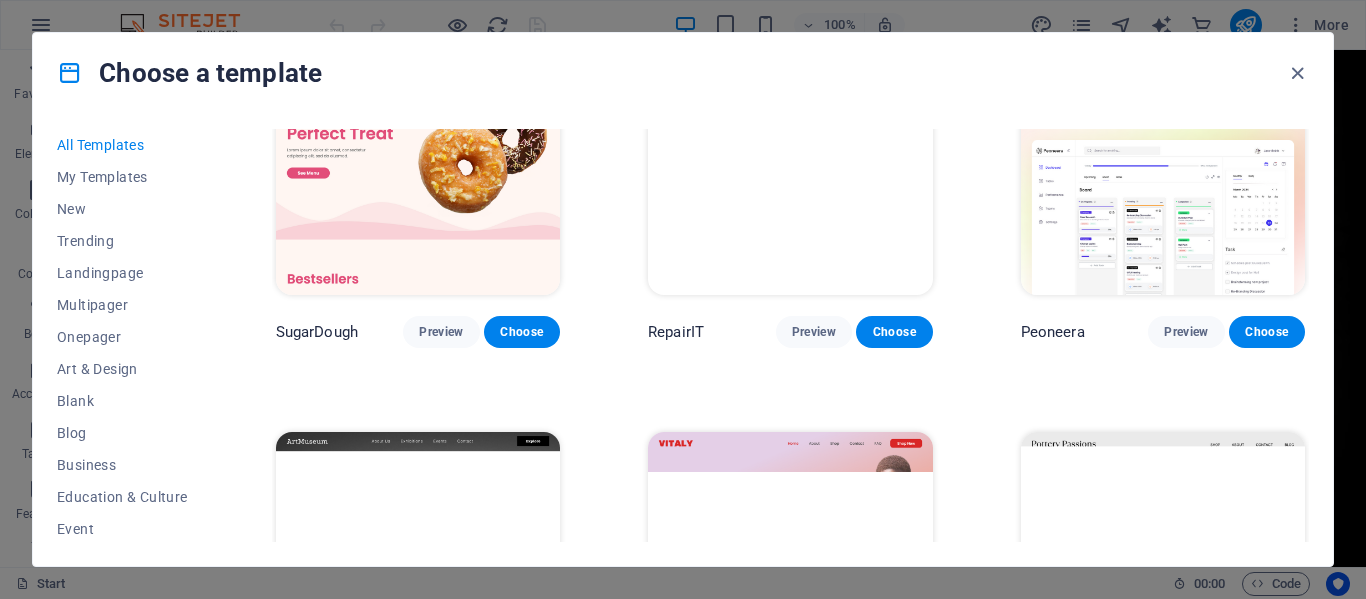 scroll, scrollTop: 0, scrollLeft: 0, axis: both 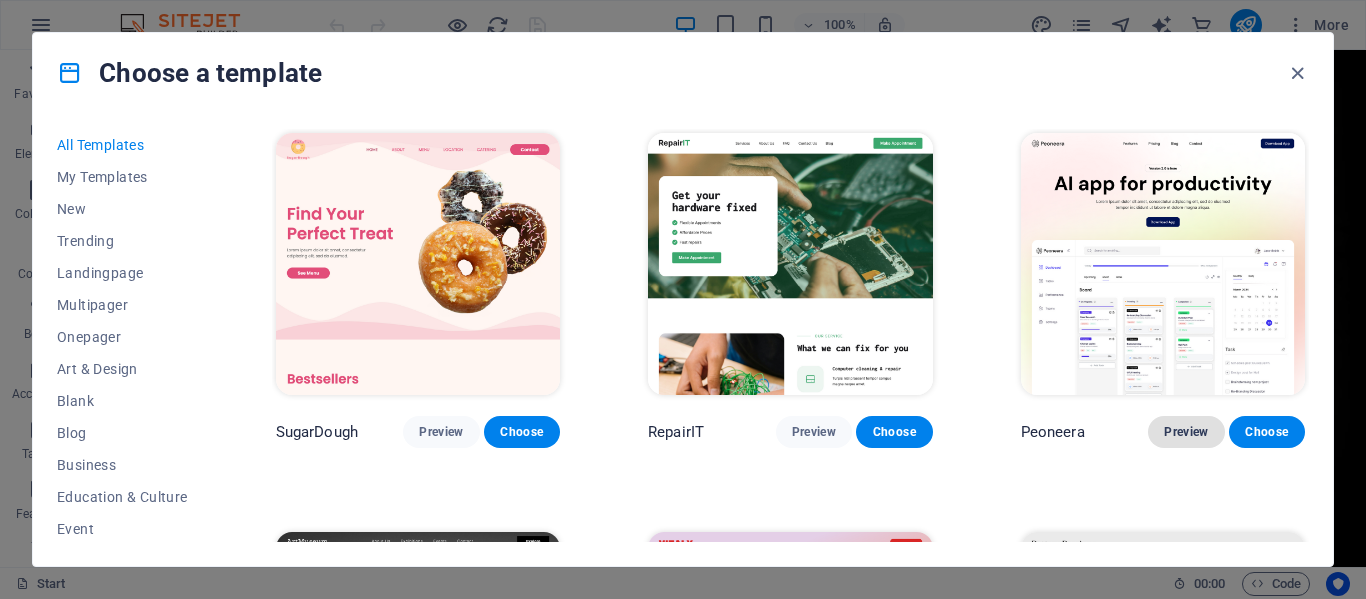 click on "Preview" at bounding box center (1186, 432) 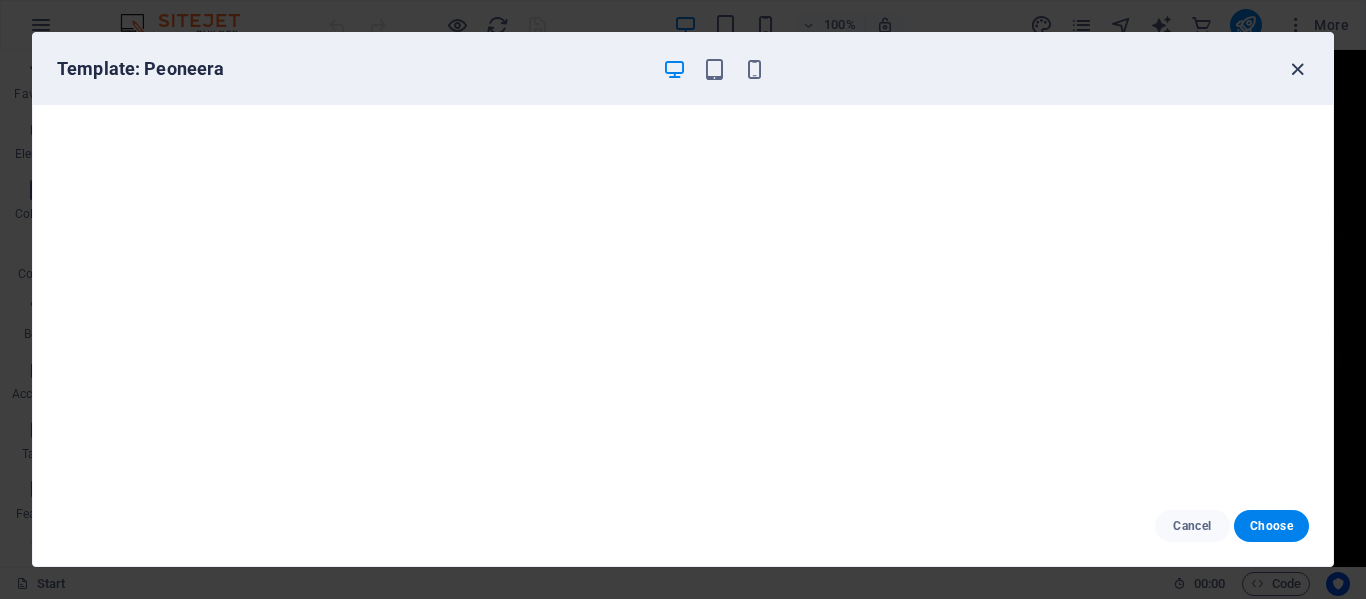 click at bounding box center (1297, 69) 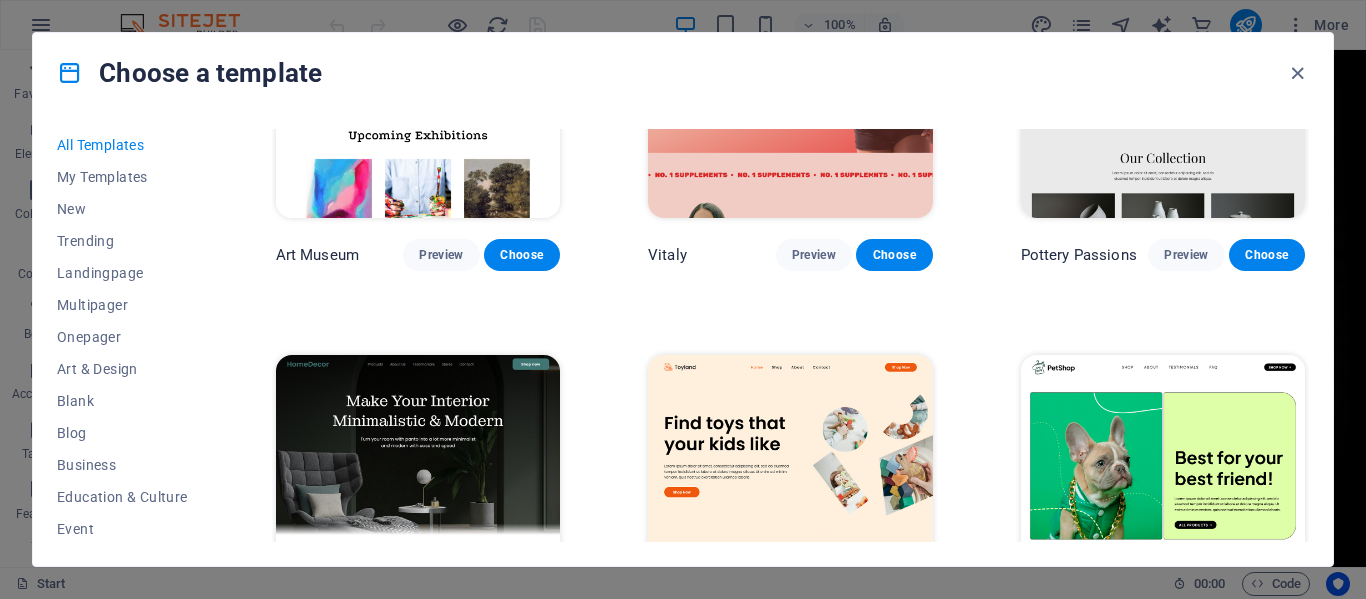 scroll, scrollTop: 600, scrollLeft: 0, axis: vertical 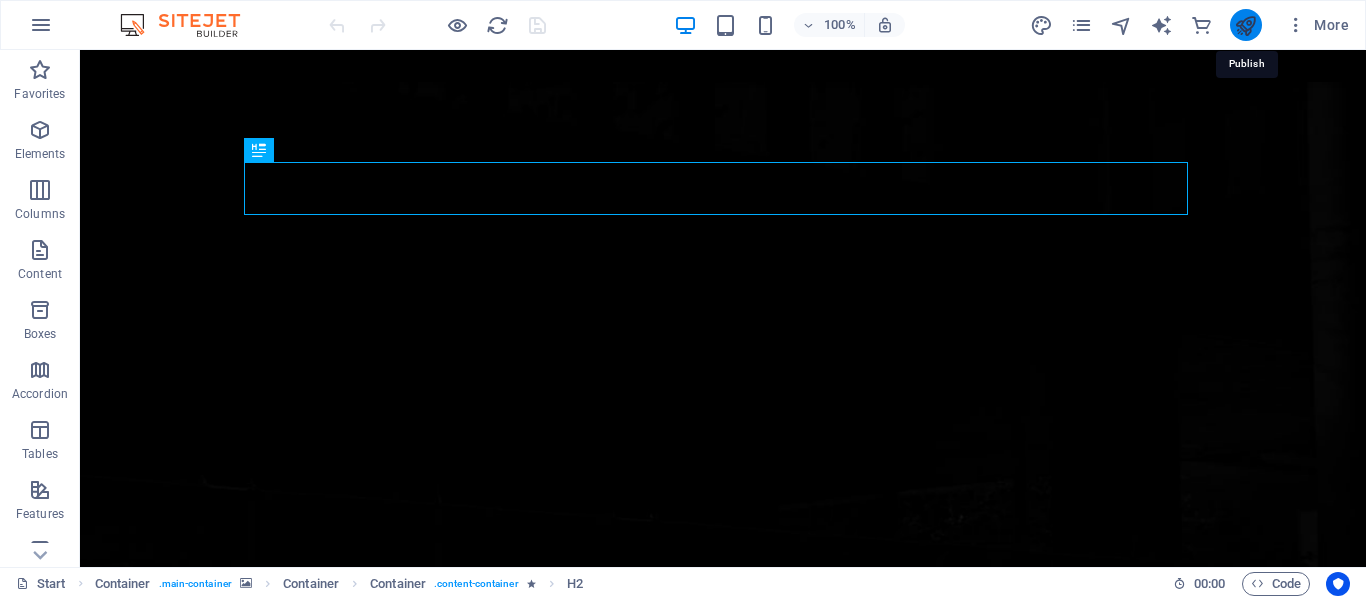 click at bounding box center [1245, 25] 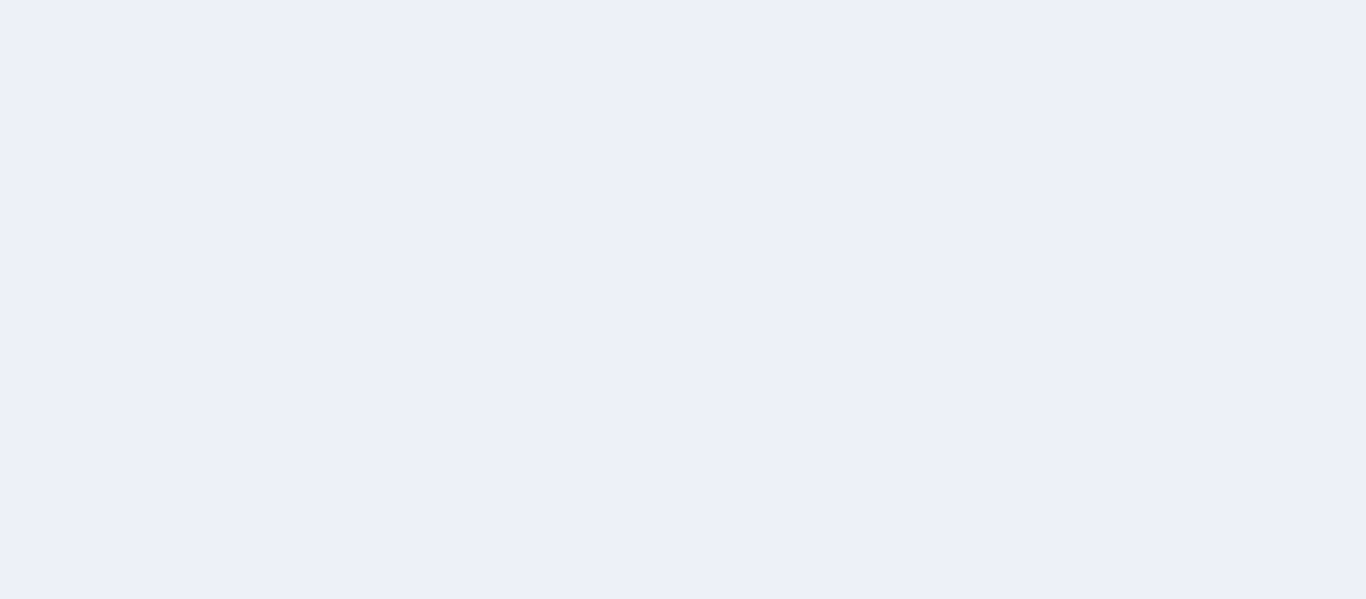 scroll, scrollTop: 0, scrollLeft: 0, axis: both 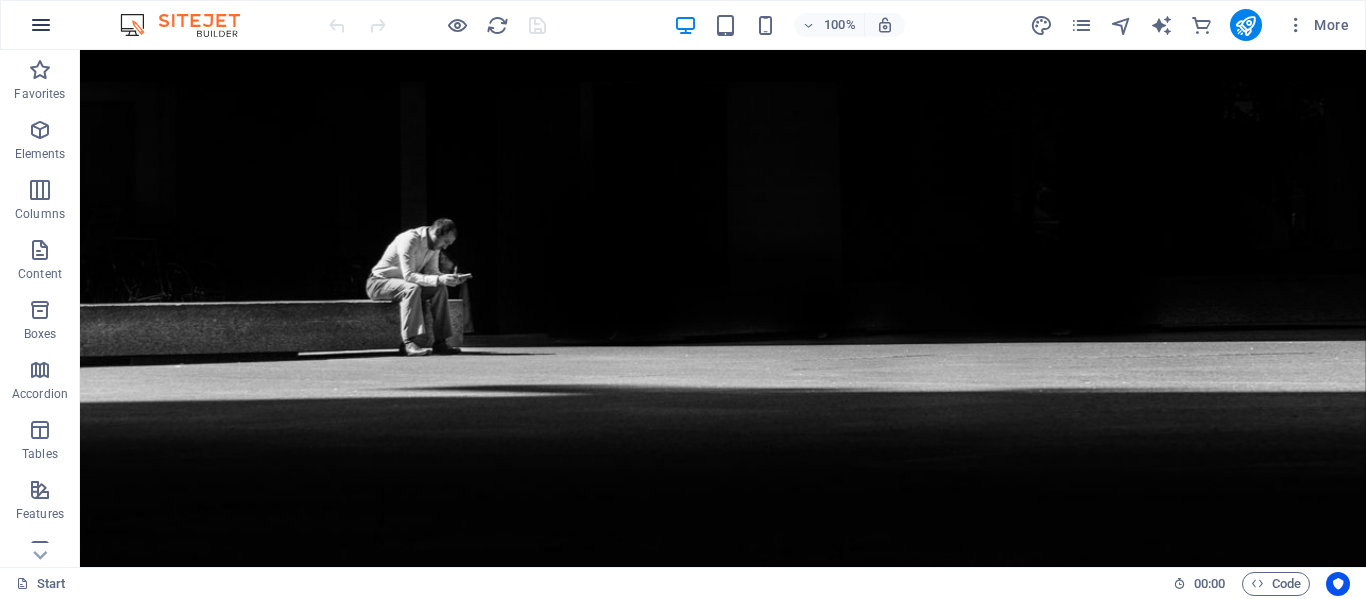 click at bounding box center [41, 25] 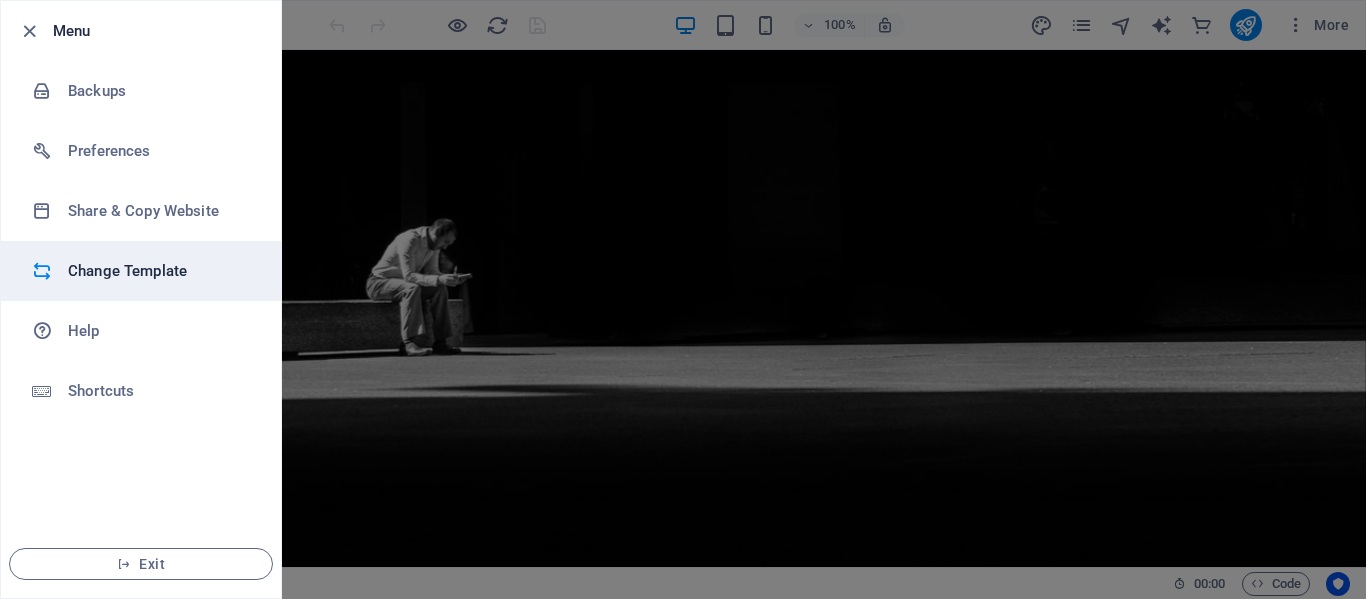 click on "Change Template" at bounding box center [160, 271] 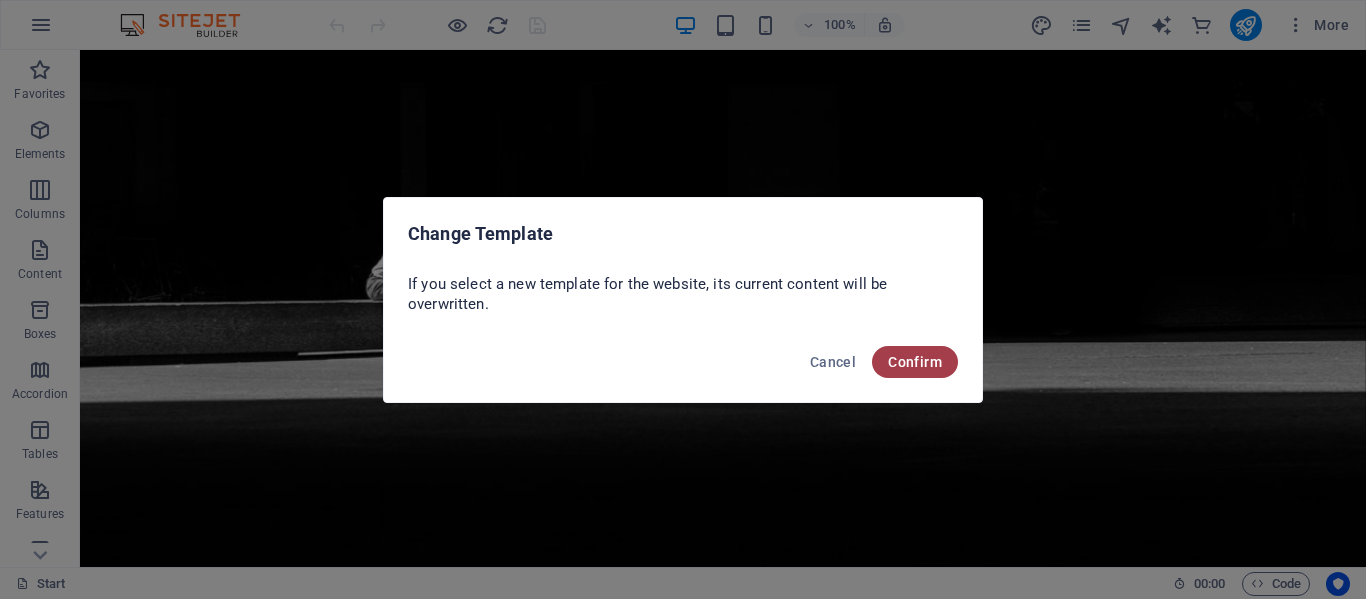 click on "Confirm" at bounding box center [915, 362] 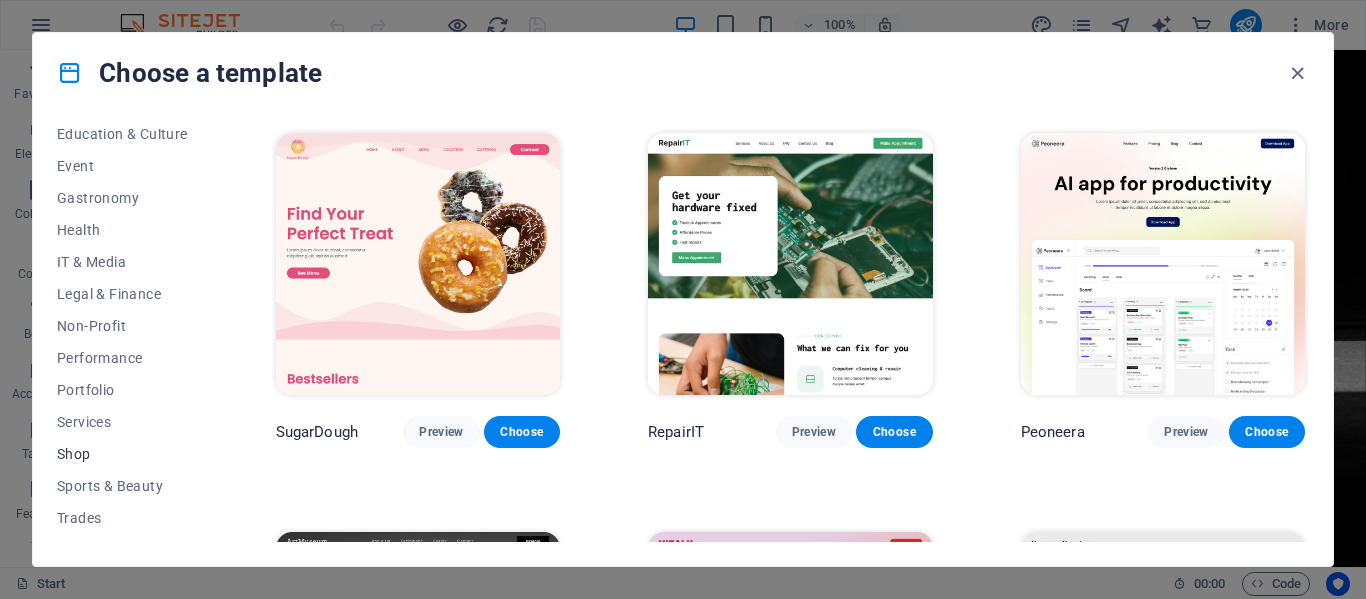 scroll, scrollTop: 419, scrollLeft: 0, axis: vertical 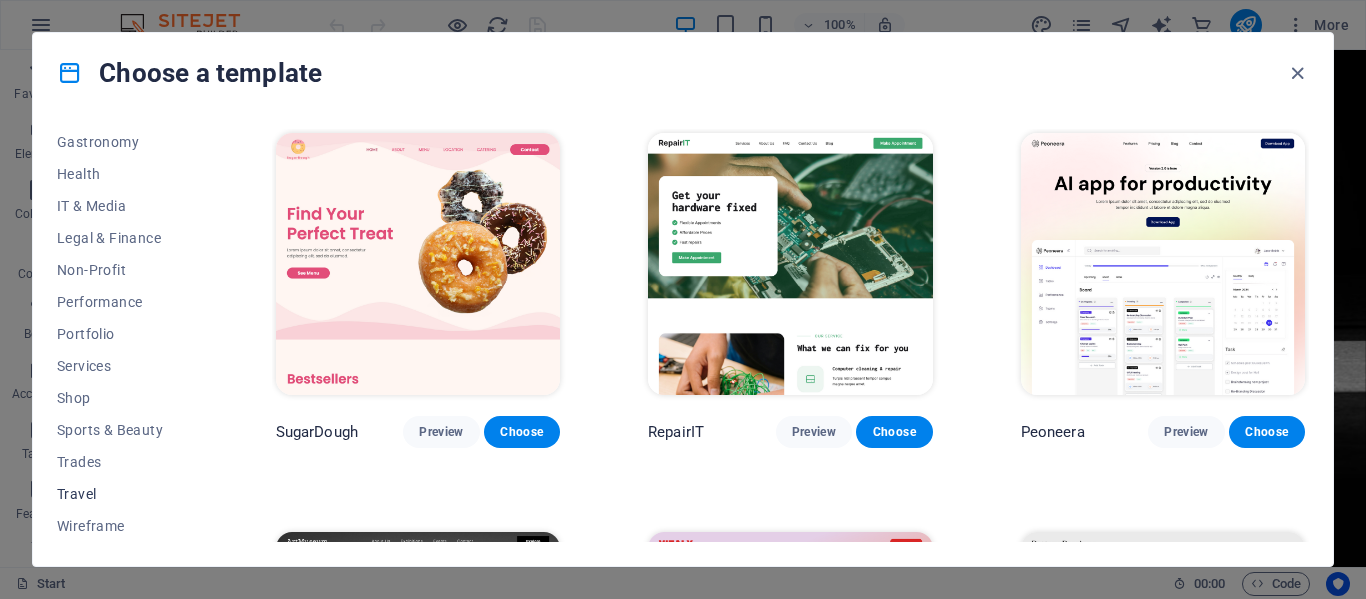click on "Travel" at bounding box center (122, 494) 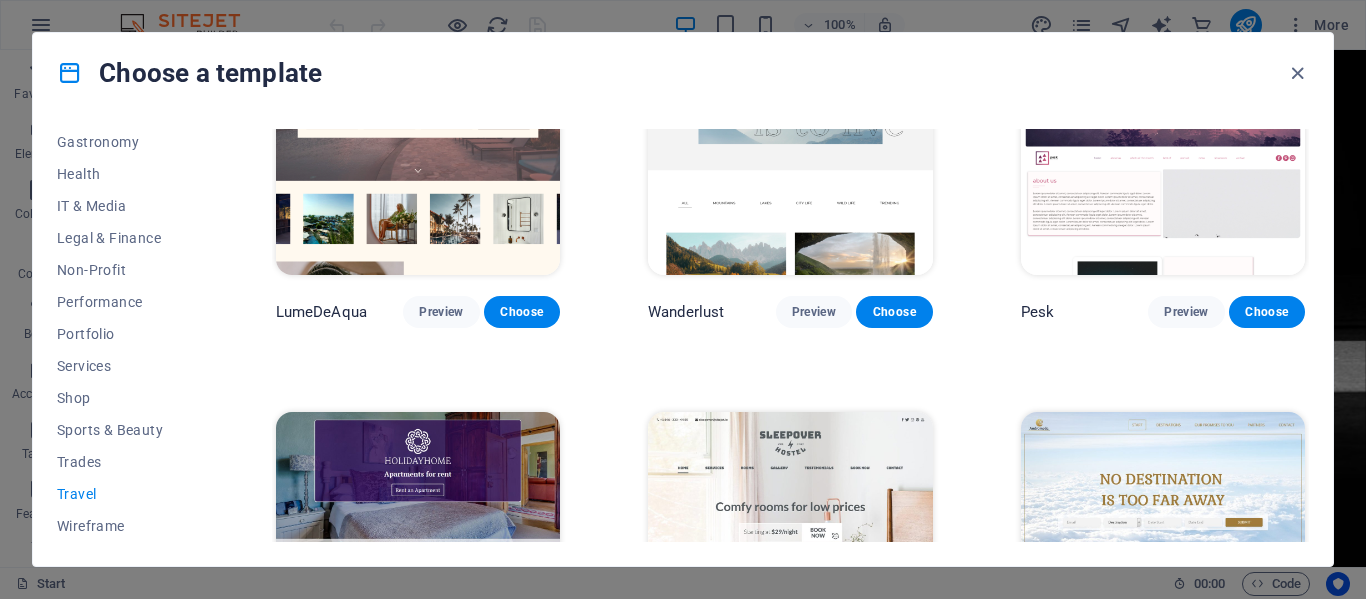 scroll, scrollTop: 0, scrollLeft: 0, axis: both 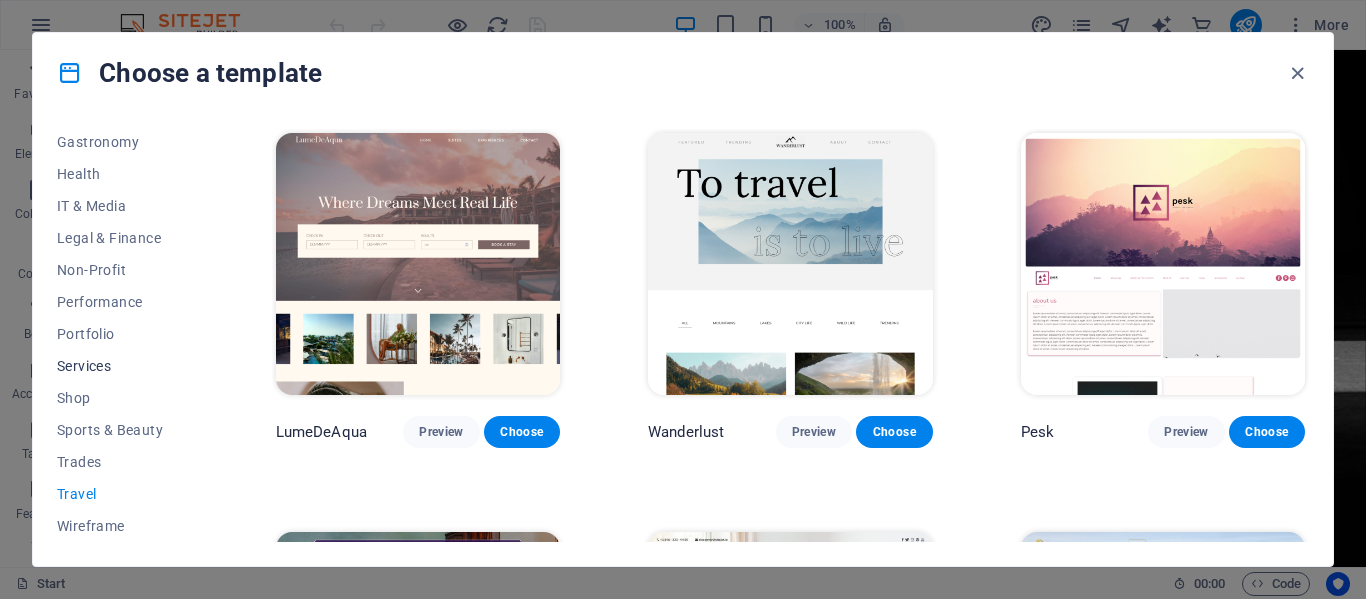 click on "Services" at bounding box center [122, 366] 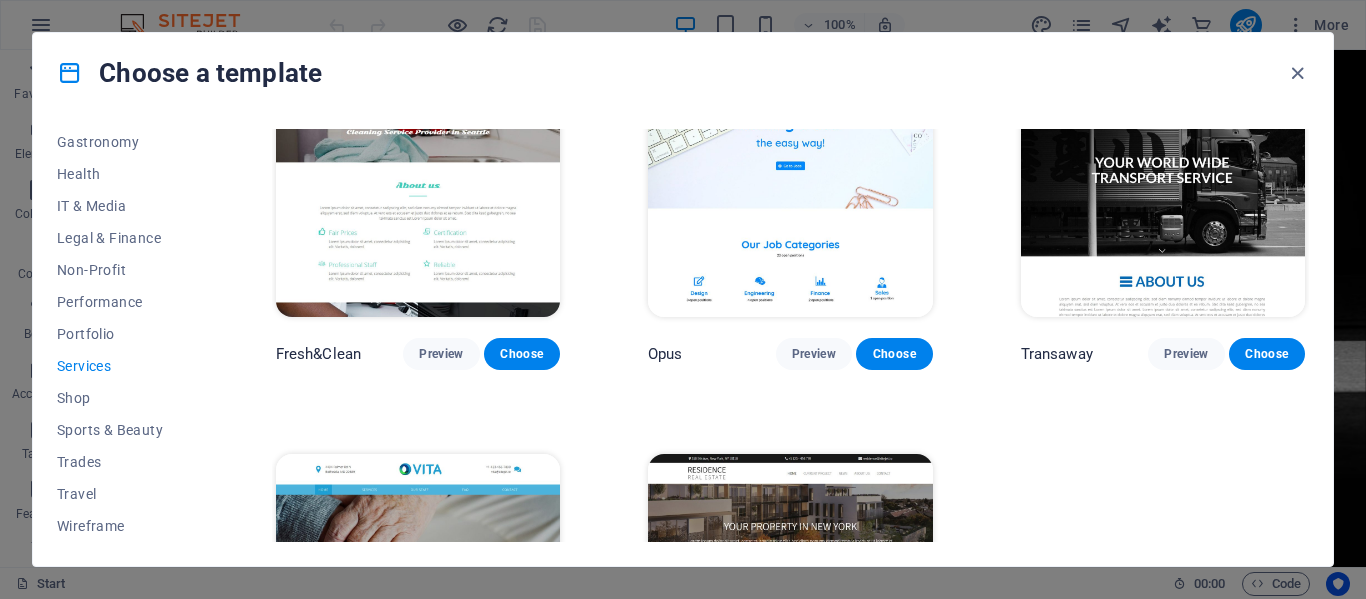scroll, scrollTop: 2101, scrollLeft: 0, axis: vertical 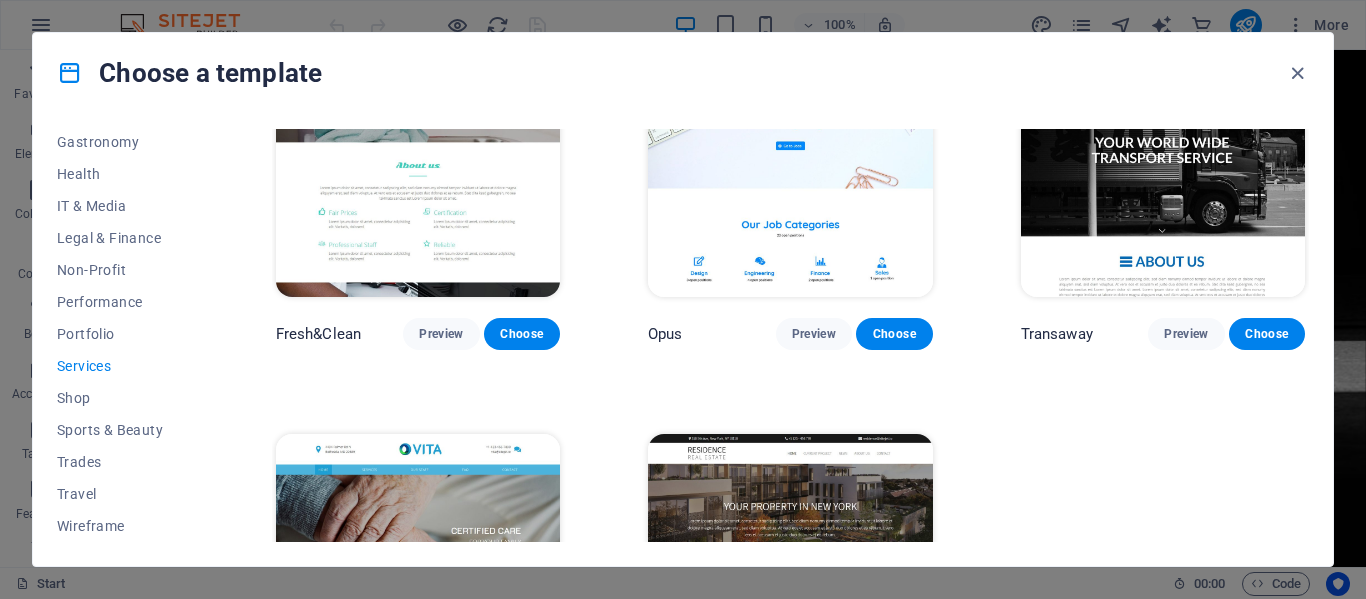 click at bounding box center (1163, 166) 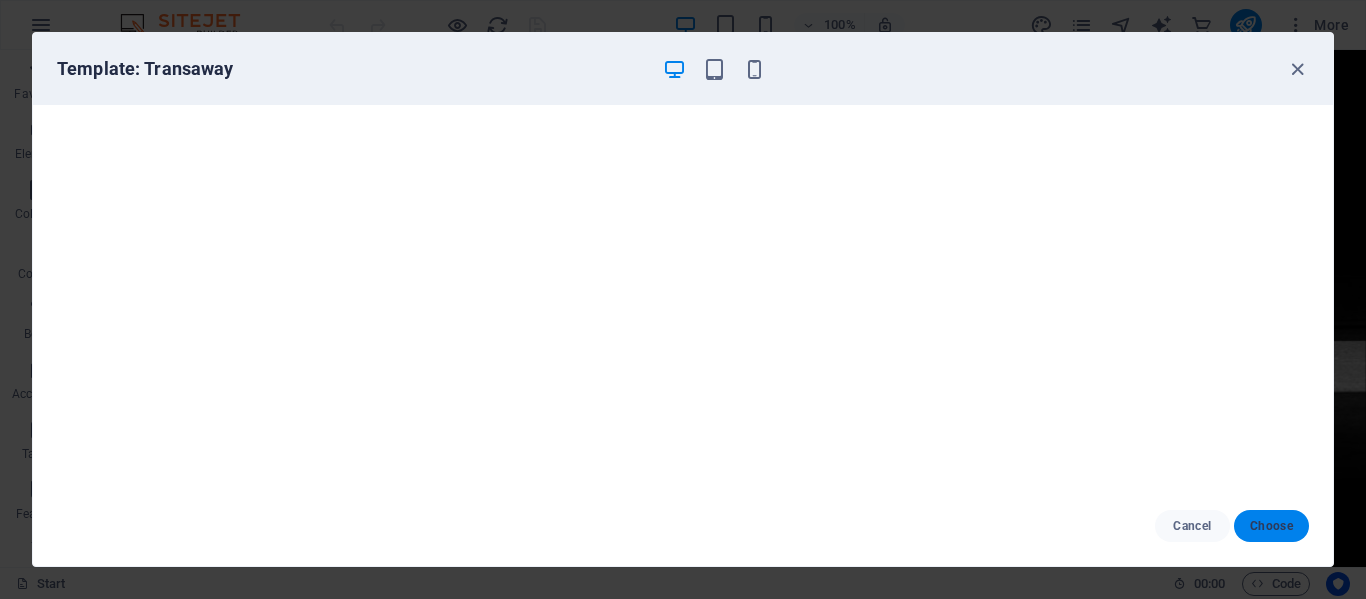 click on "Choose" at bounding box center [1271, 526] 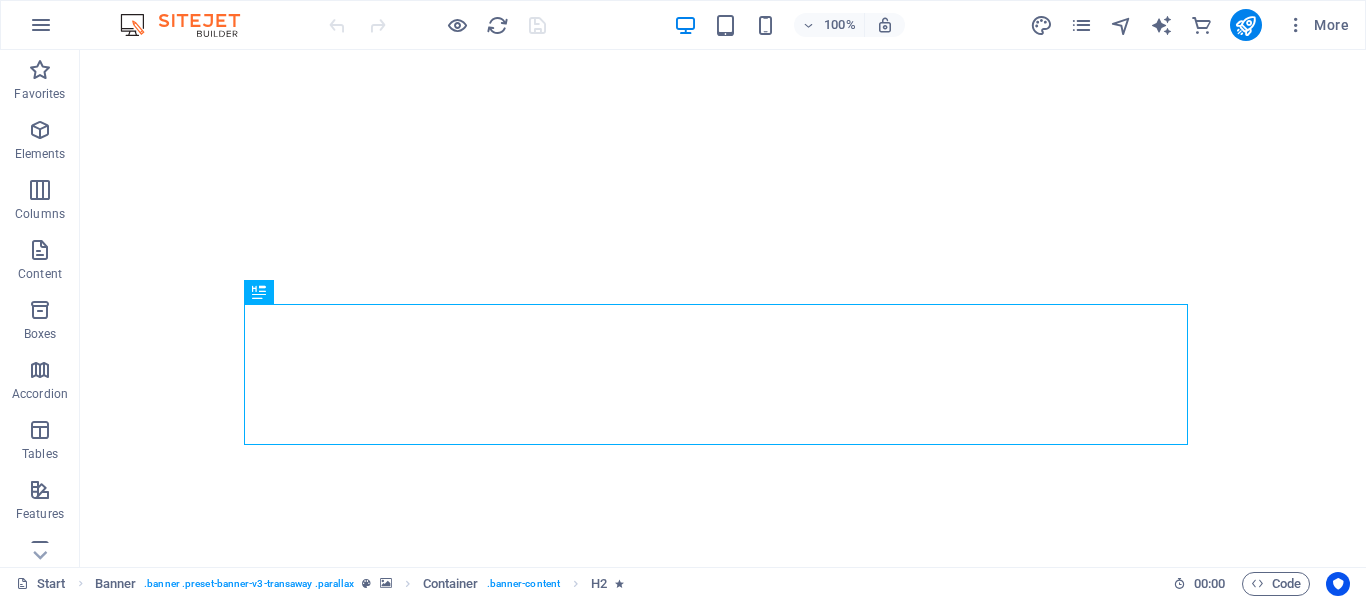 scroll, scrollTop: 0, scrollLeft: 0, axis: both 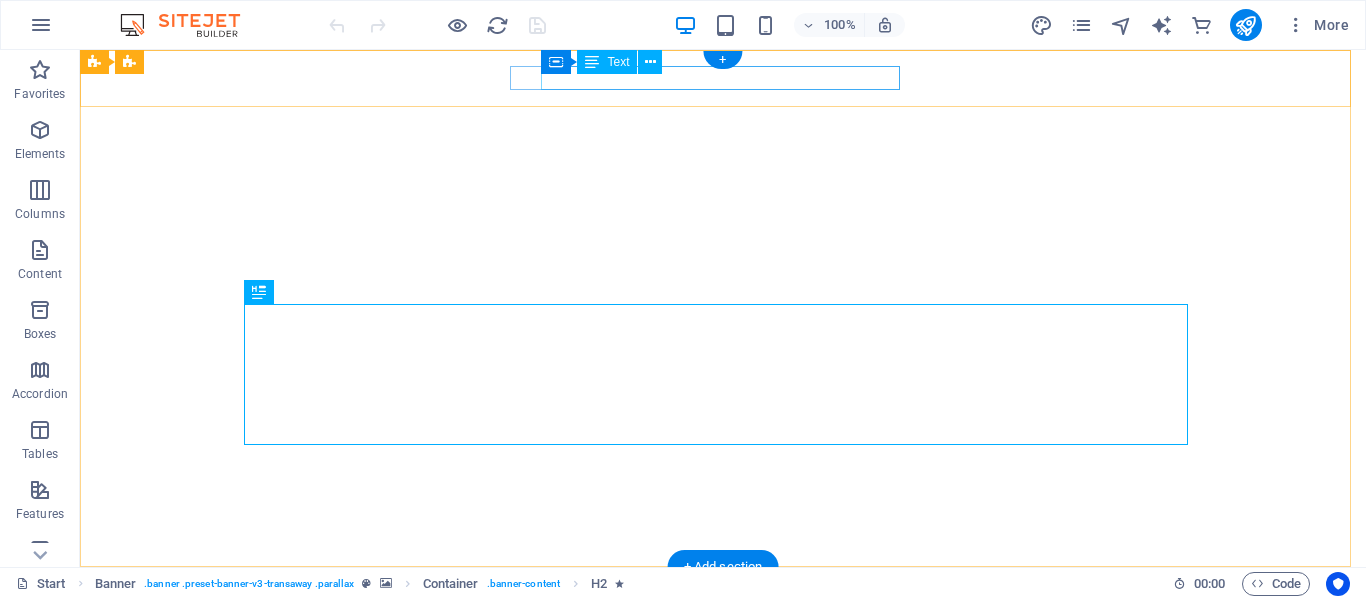 click on "[EMAIL]" at bounding box center (718, 647) 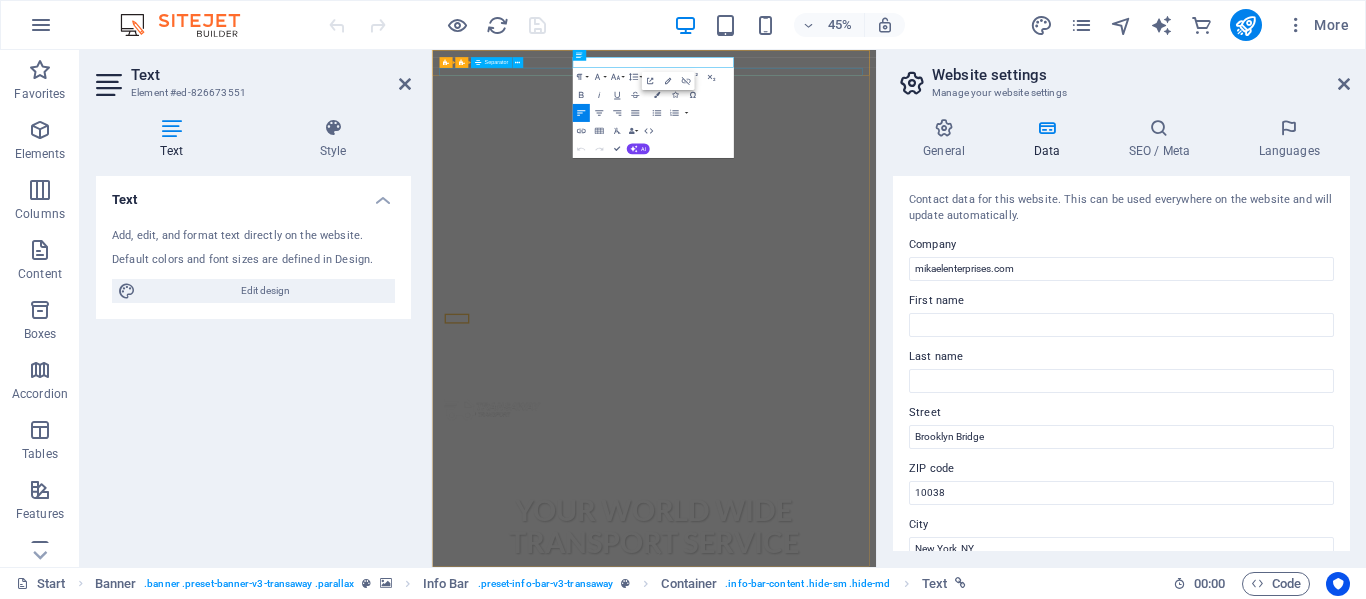 type 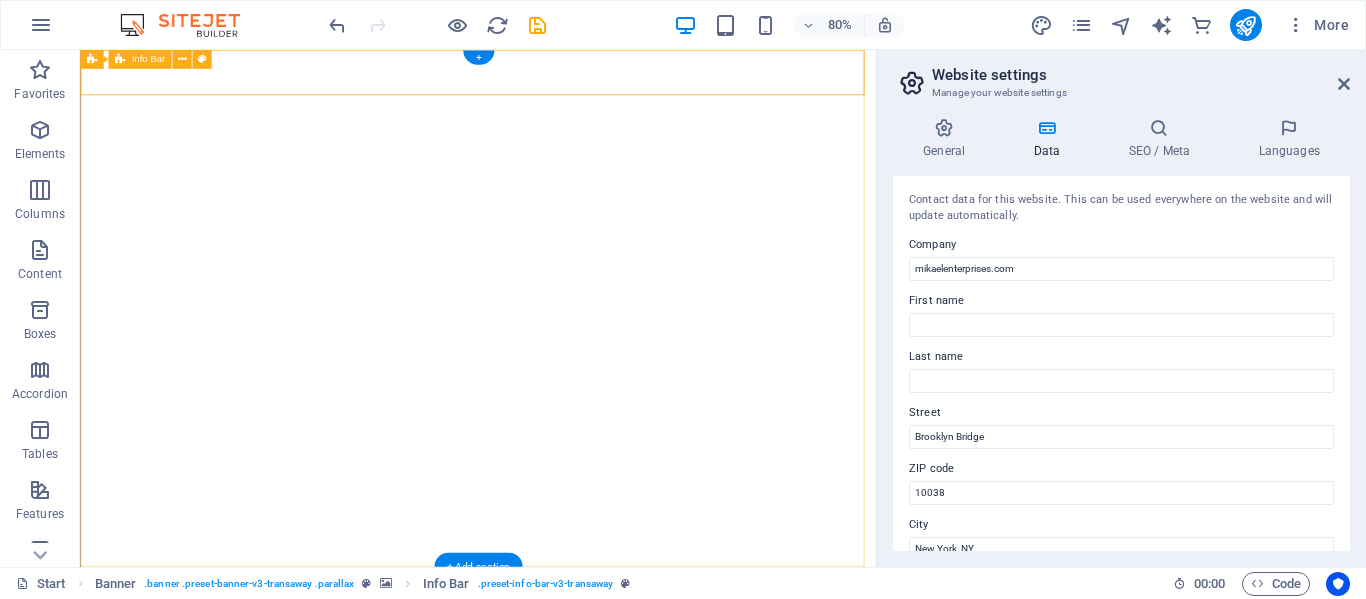 click on "[PHONE] infr!" at bounding box center (577, 818) 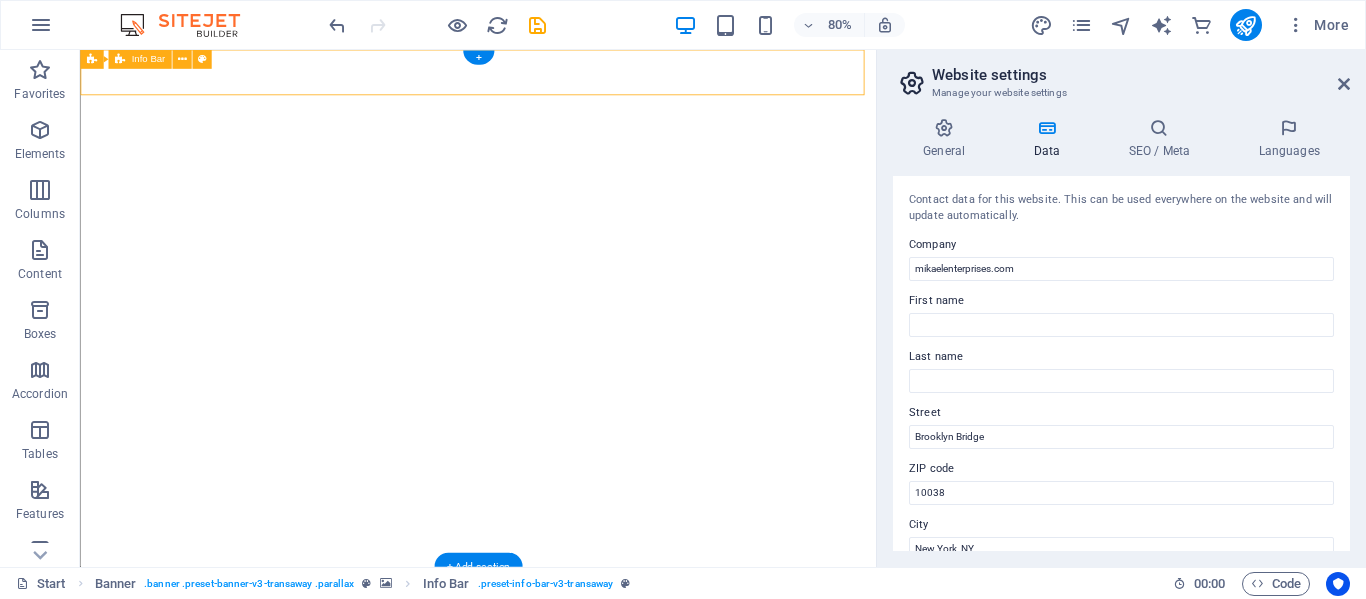 click on "[PHONE] infr!" at bounding box center [577, 818] 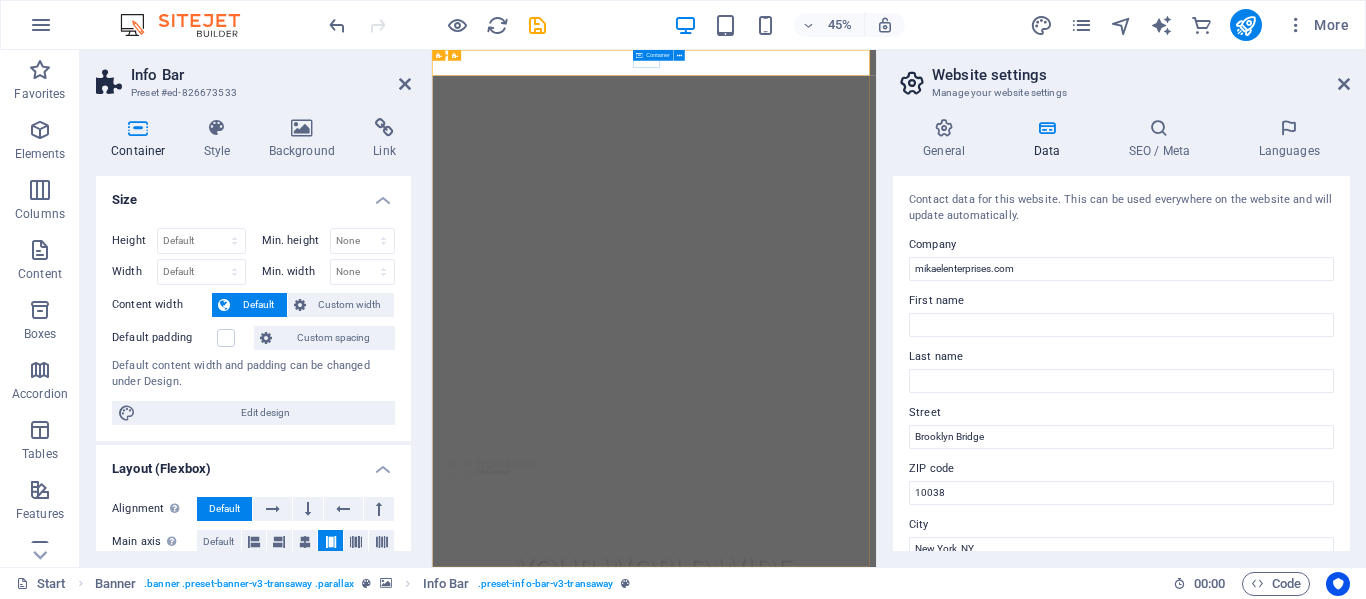 click on "Container" at bounding box center (657, 55) 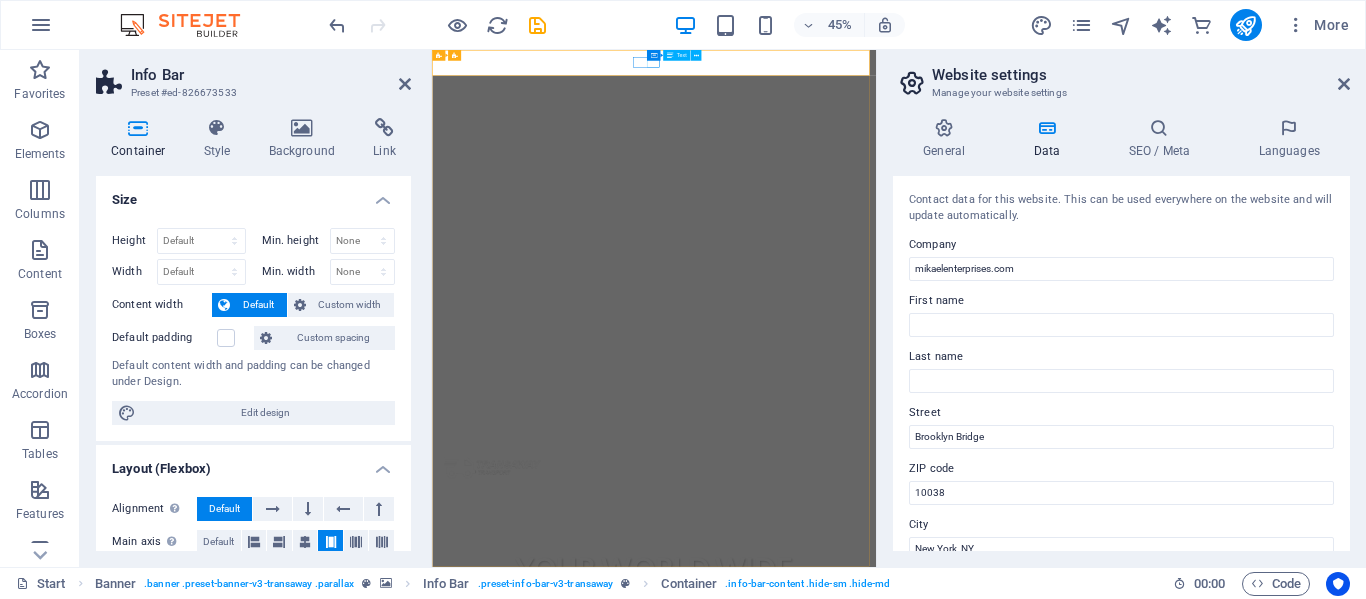 click on "infr!" at bounding box center (921, 776) 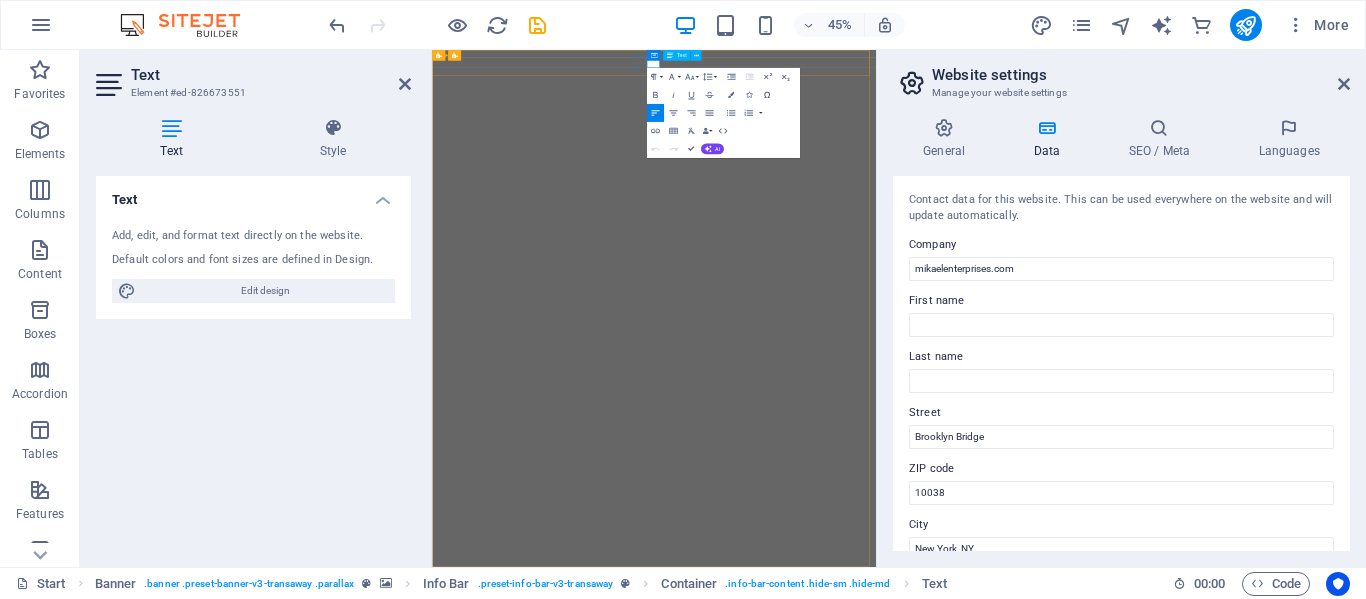 type 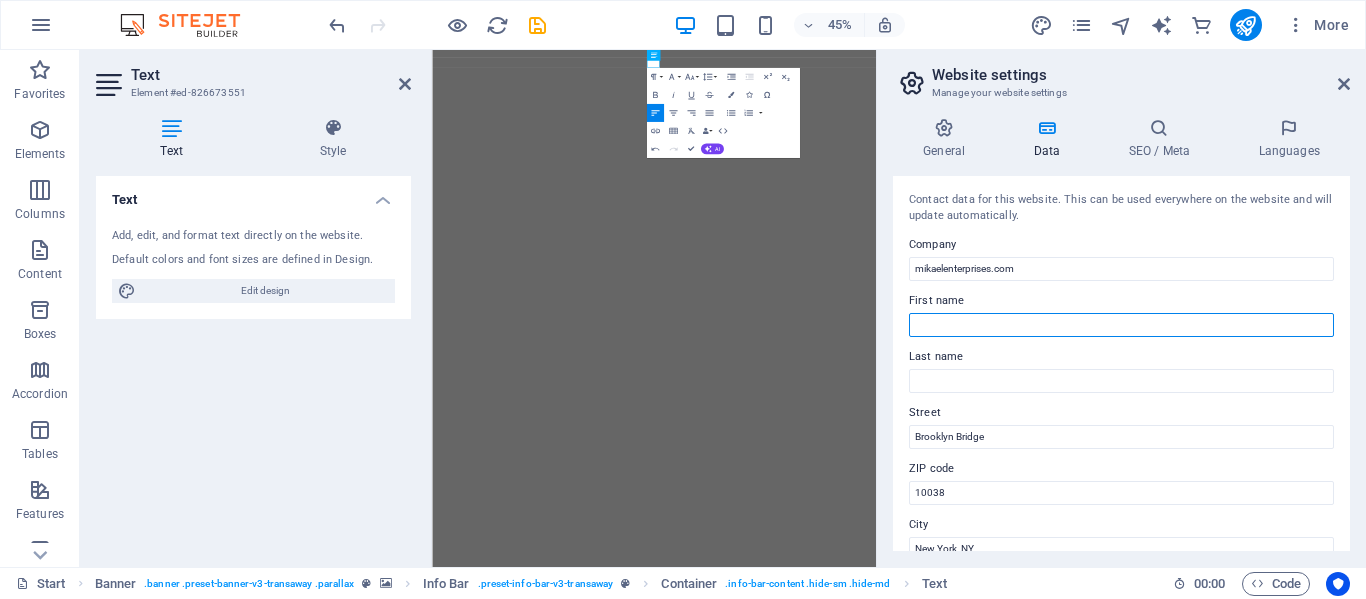 click on "First name" at bounding box center (1121, 325) 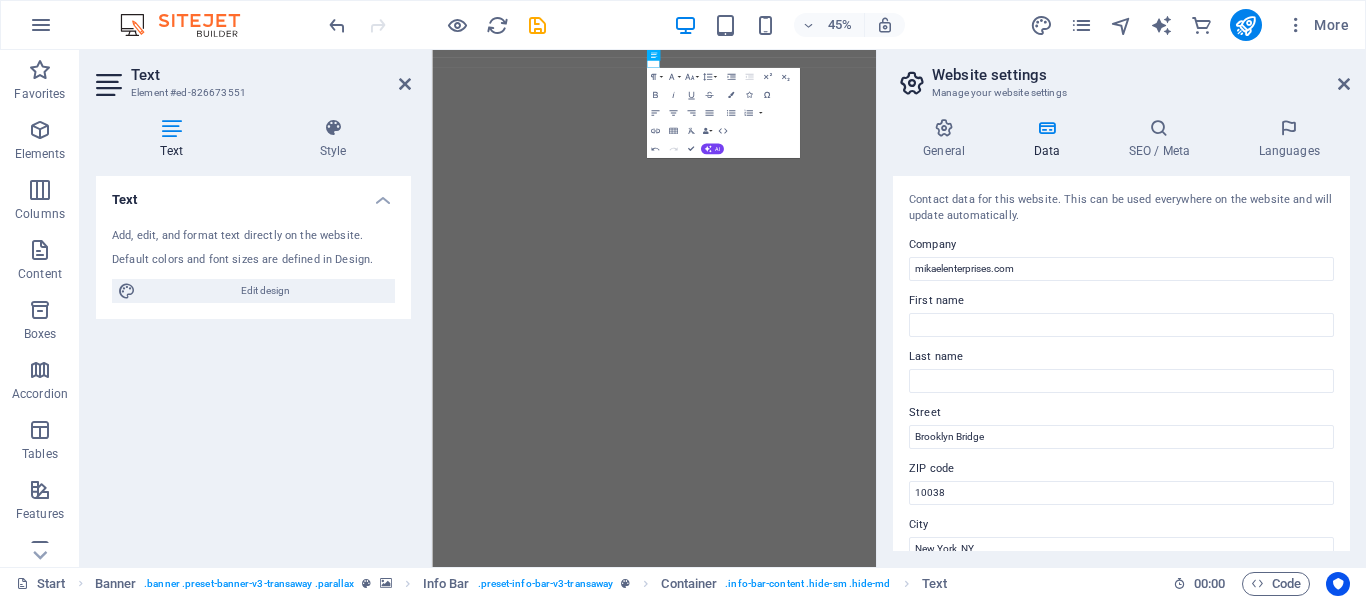 click on "Text Add, edit, and format text directly on the website. Default colors and font sizes are defined in Design. Edit design Alignment Left aligned Centered Right aligned" at bounding box center (253, 363) 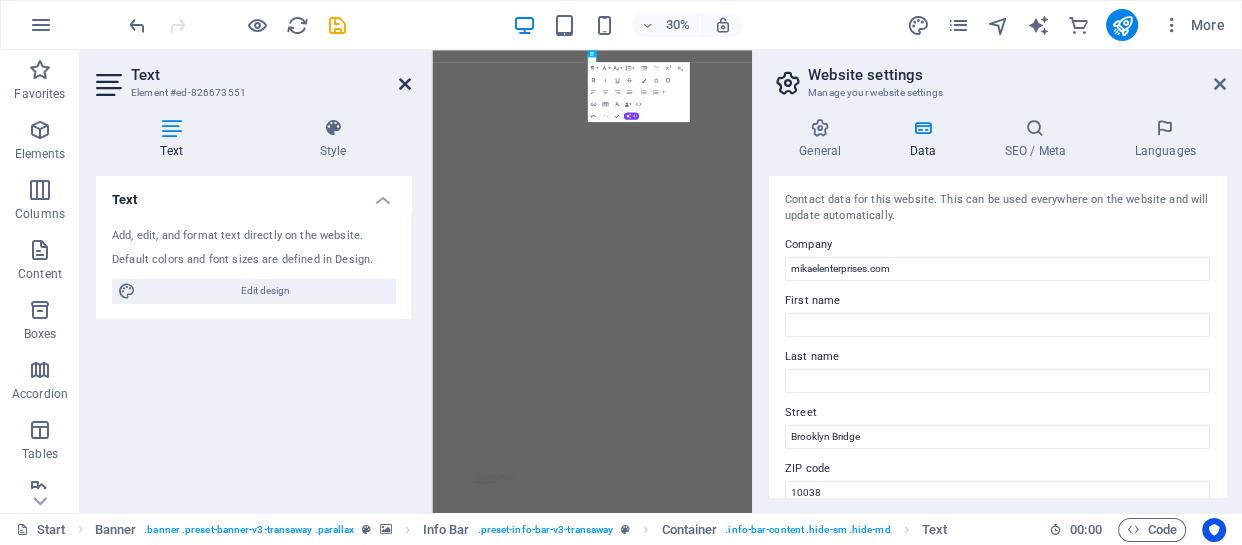 click at bounding box center [405, 84] 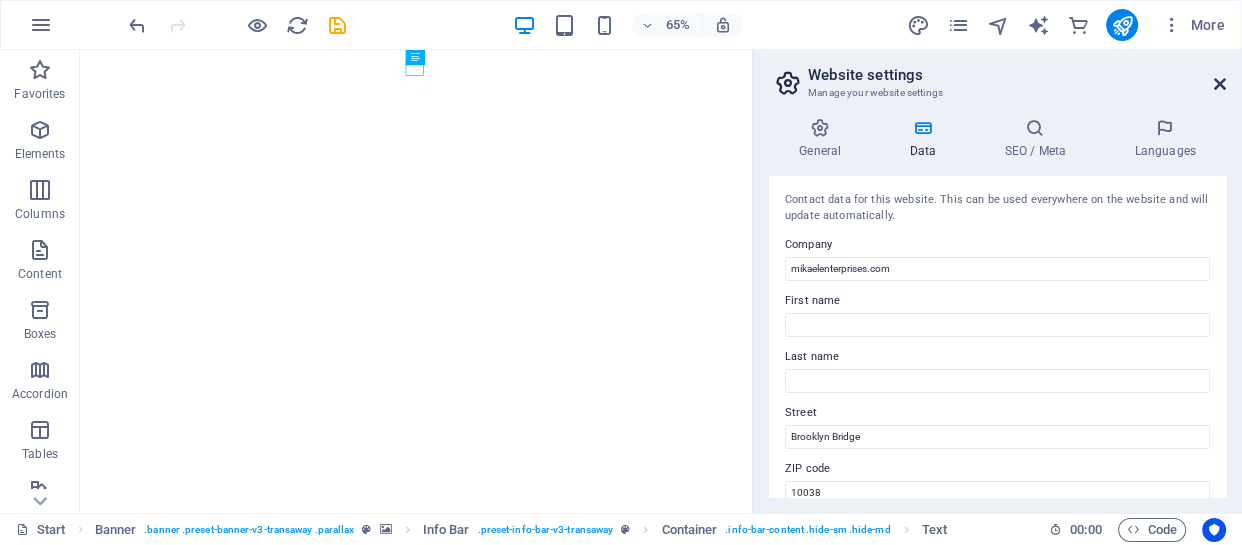 click at bounding box center (1220, 84) 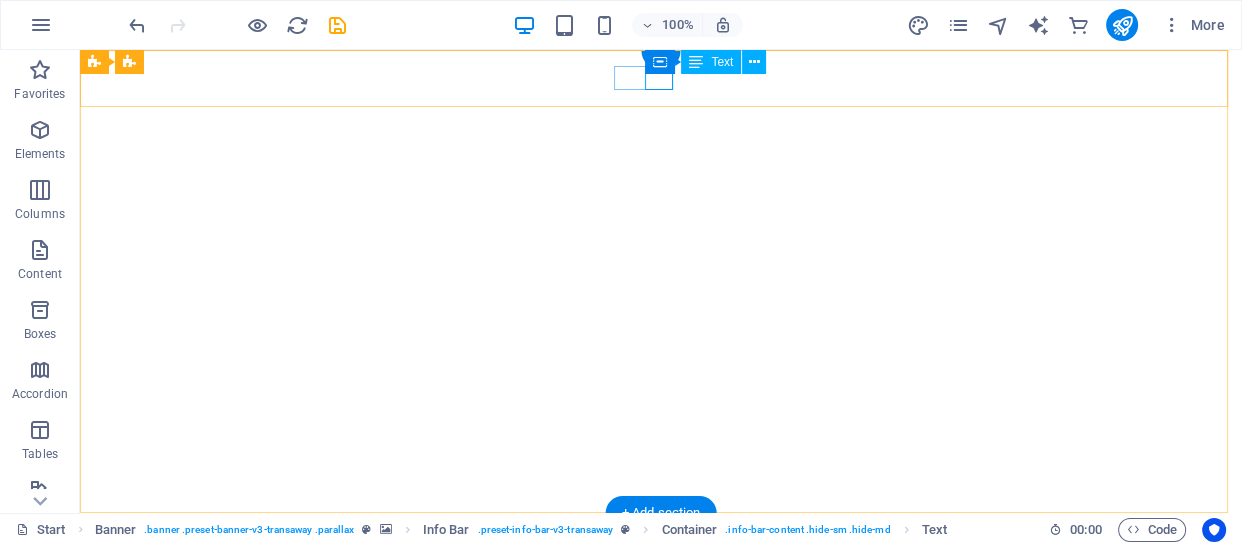 click on "infr!" at bounding box center [656, 1279] 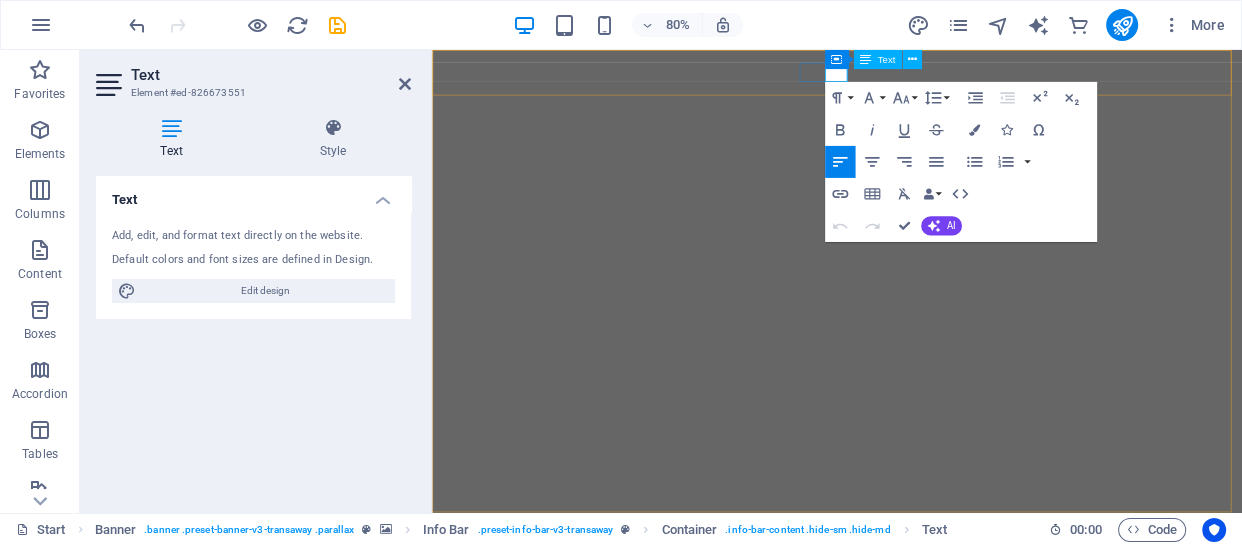click on "infr!" at bounding box center (934, 1279) 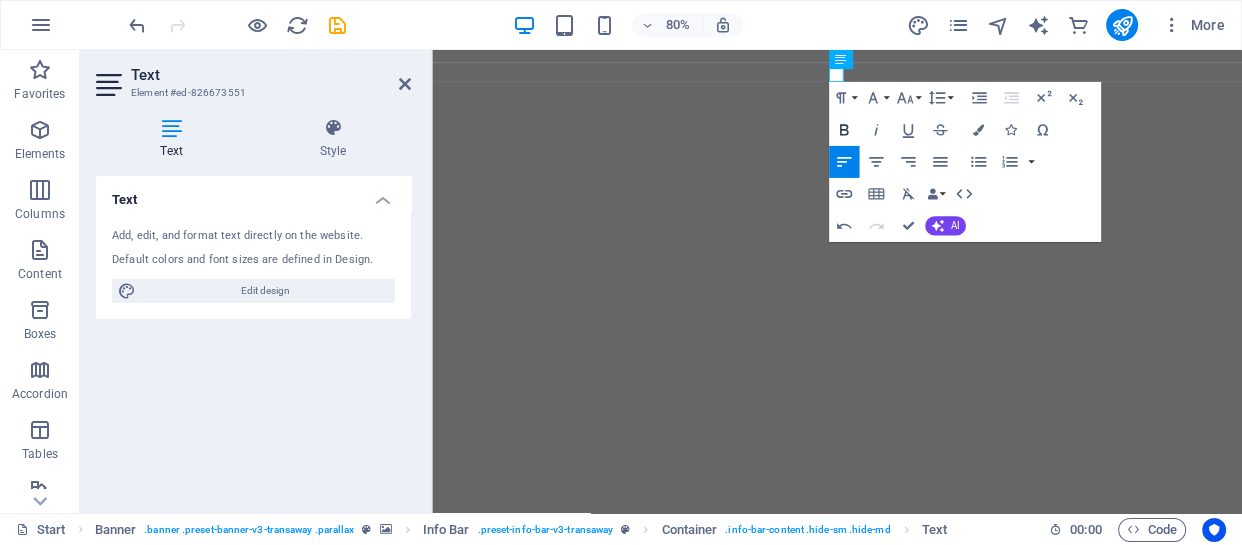type 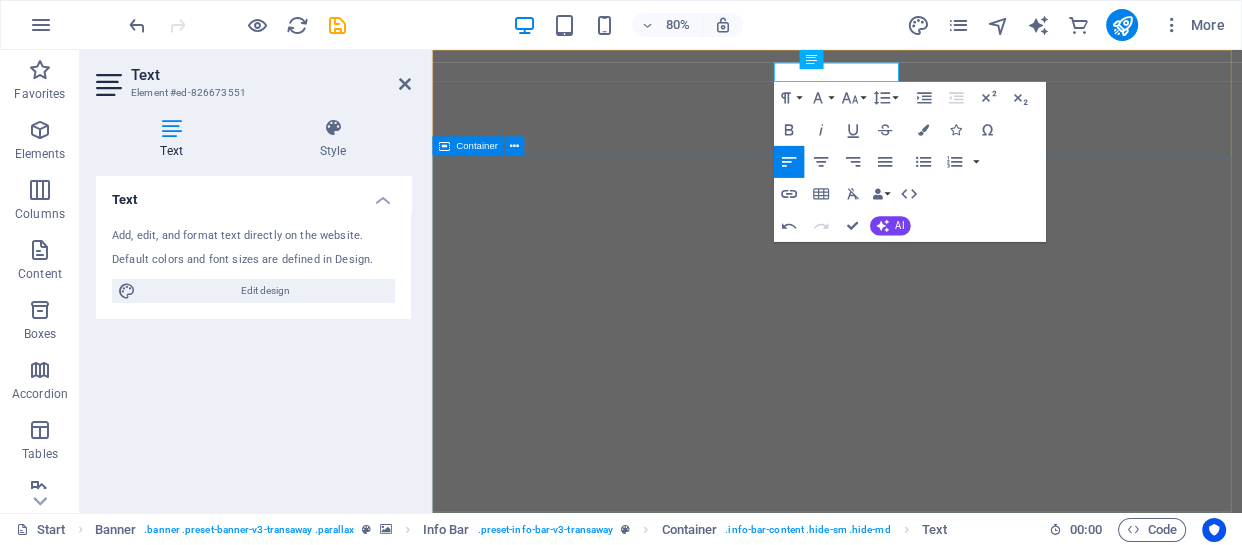 click on "Your world wide transport service" at bounding box center (938, 1168) 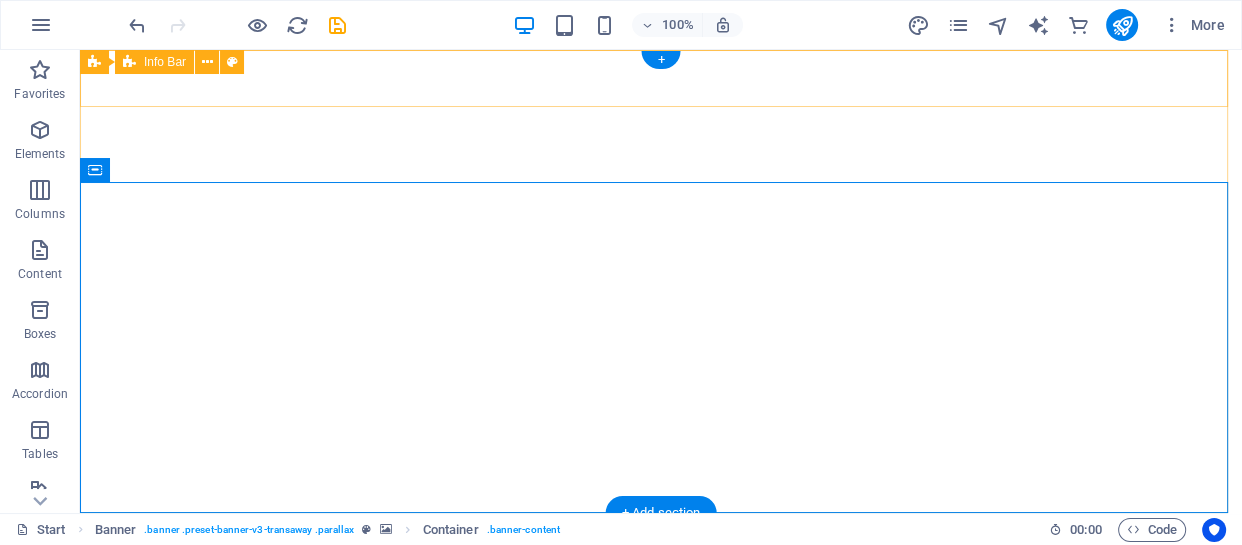 click on "[PHONE] info@ [EMAIL]" at bounding box center (661, 635) 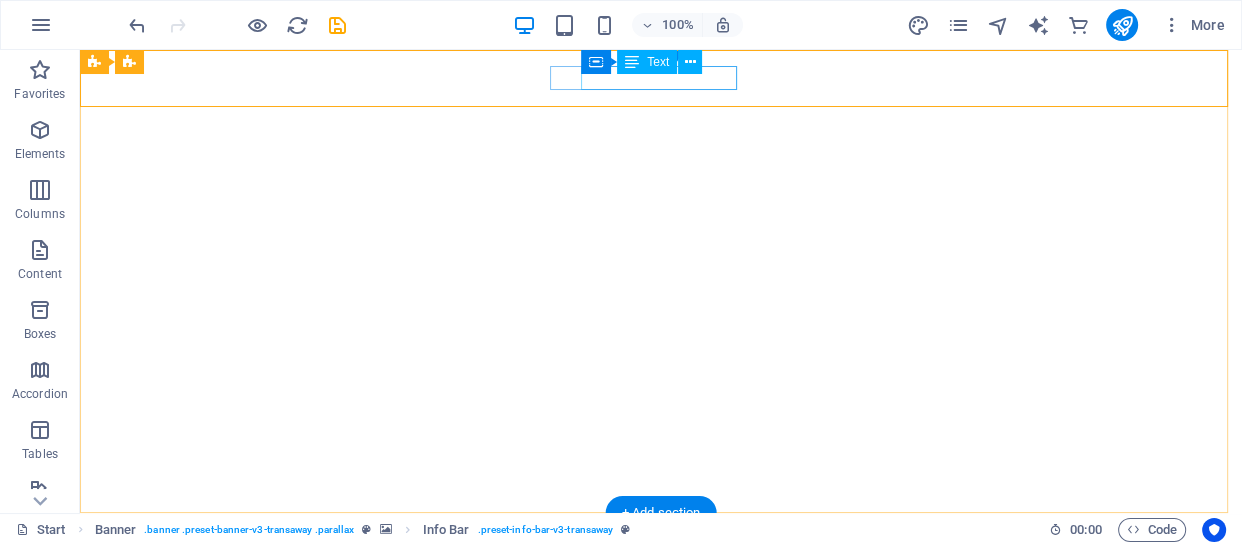 click on "info@ [EMAIL]" at bounding box center (656, 593) 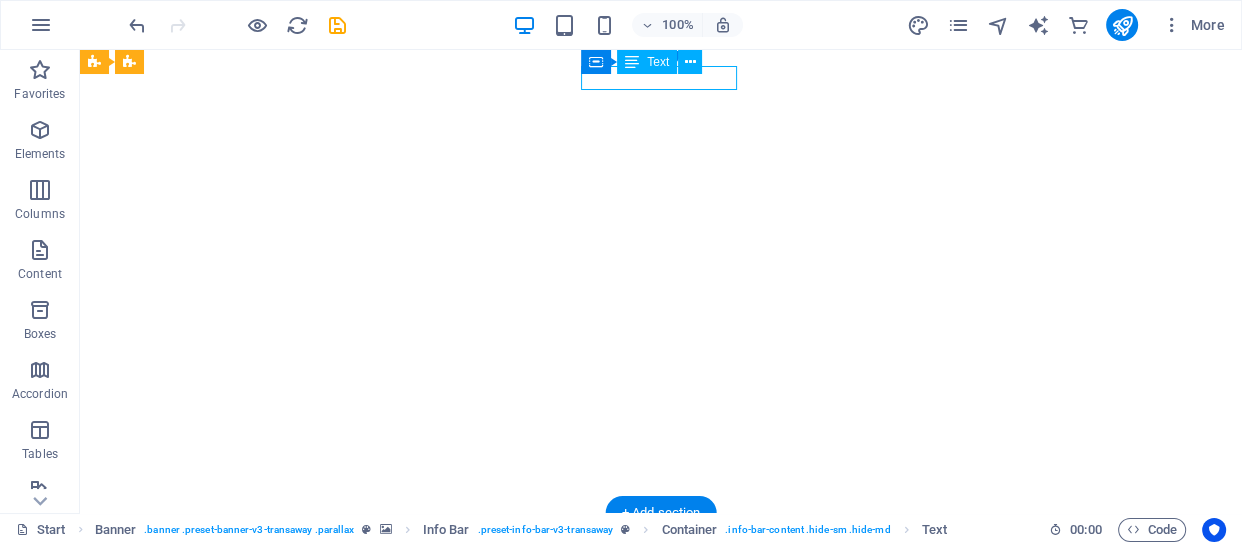 click on "info@ [EMAIL]" at bounding box center (656, 593) 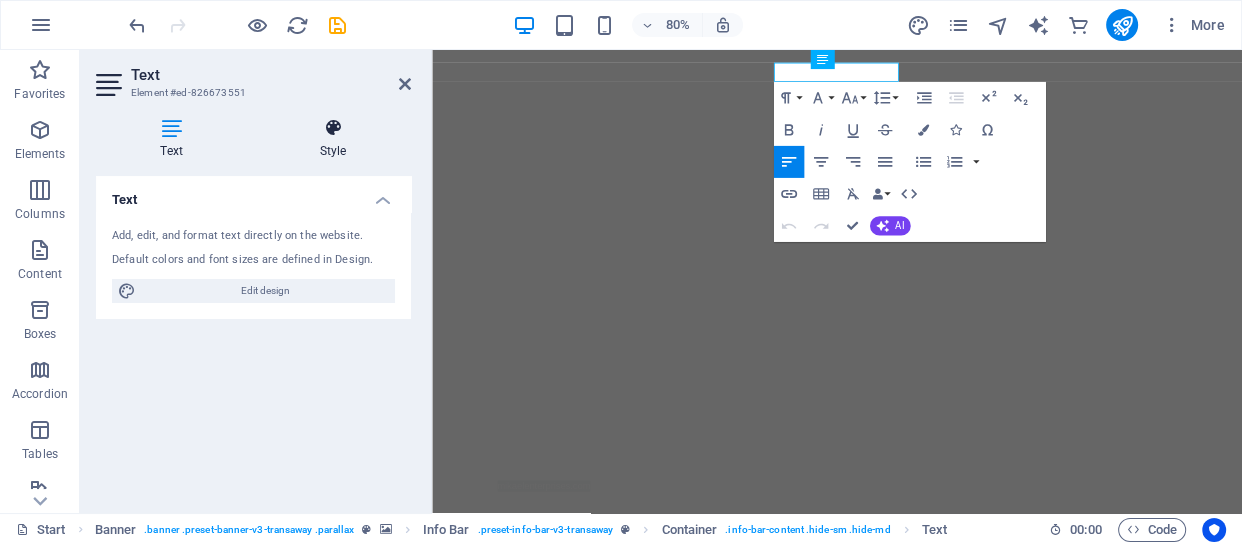 click at bounding box center [333, 128] 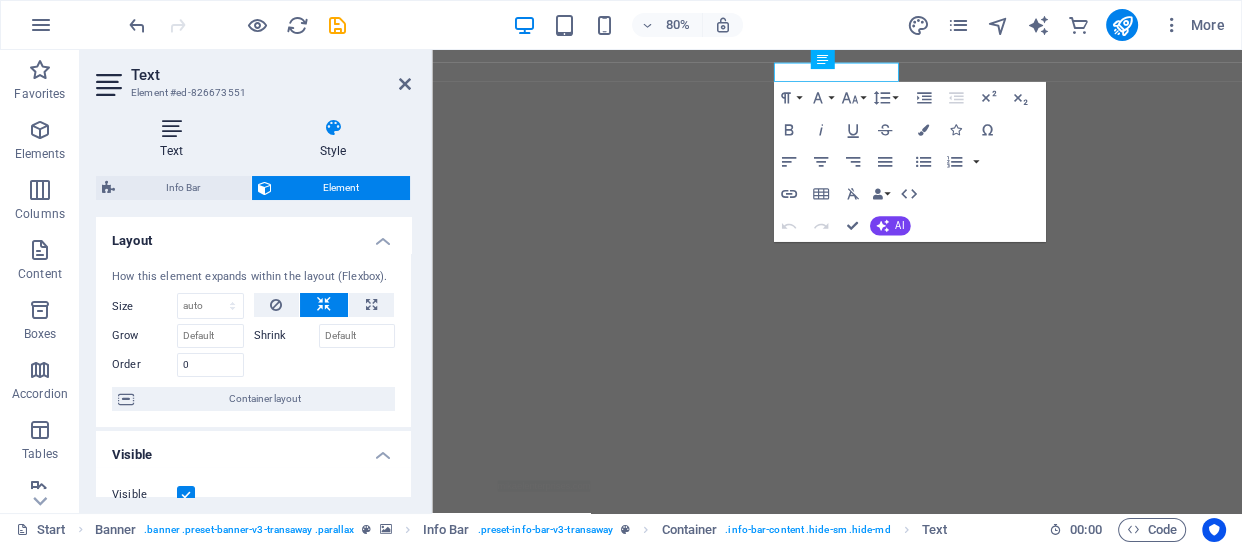 click at bounding box center [171, 128] 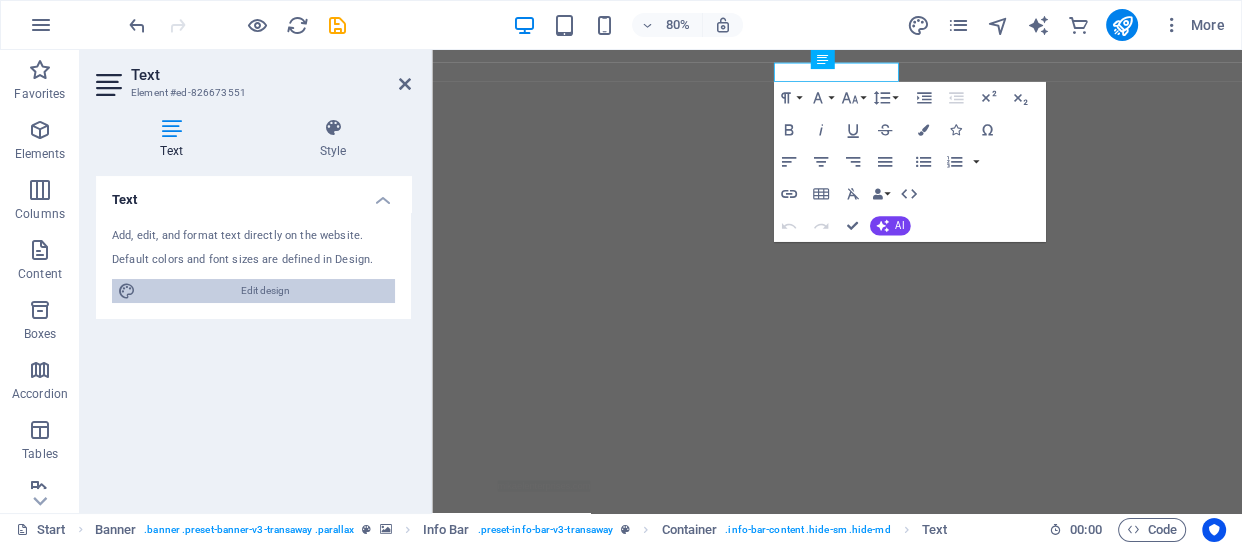 click on "Edit design" at bounding box center (265, 291) 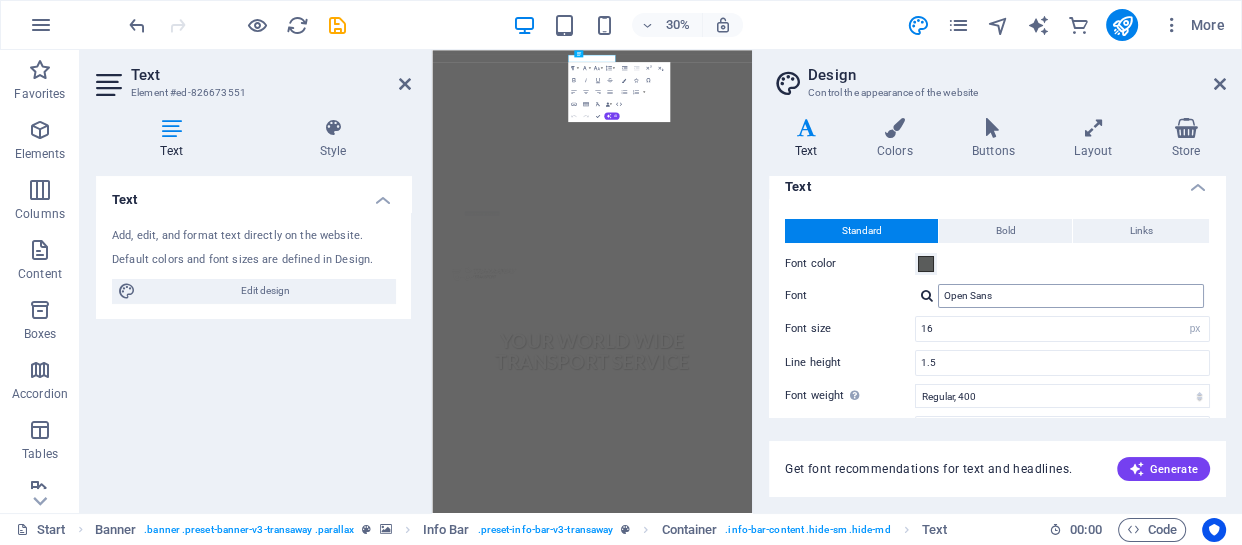 scroll, scrollTop: 0, scrollLeft: 0, axis: both 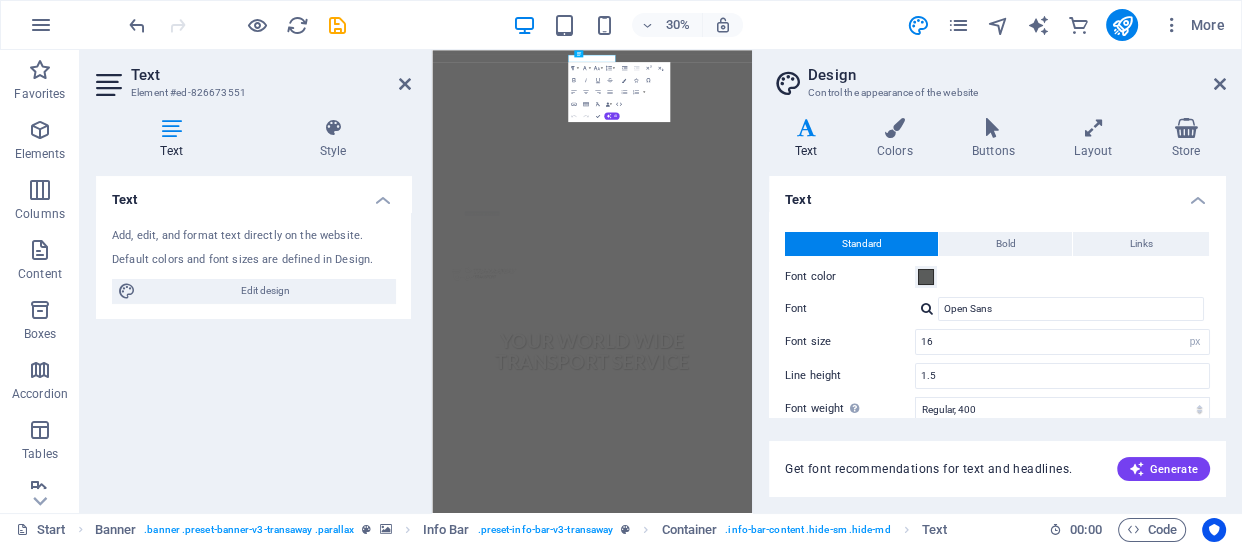 click on "Design Control the appearance of the website Variants  Text  Colors  Buttons  Layout  Store Text Standard Bold Links Font color Font Open Sans Font size 16 rem px Line height 1.5 Font weight To display the font weight correctly, it may need to be enabled.  Manage Fonts Thin, 100 Extra-light, 200 Light, 300 Regular, 400 Medium, 500 Semi-bold, 600 Bold, 700 Extra-bold, 800 Black, 900 Letter spacing 0 rem px Font style Text transform Tt TT tt Text align Font weight To display the font weight correctly, it may need to be enabled.  Manage Fonts Thin, 100 Extra-light, 200 Light, 300 Regular, 400 Medium, 500 Semi-bold, 600 Bold, 700 Extra-bold, 800 Black, 900 Default Hover / Active Font color Font color Decoration None Decoration None Transition duration 0.3 s Transition function Ease Ease In Ease Out Ease In/Ease Out Linear Headlines All H1 / Textlogo H2 H3 H4 H5 H6 Font color Font Lato Line height 1.1 Font weight To display the font weight correctly, it may need to be enabled.  Manage Fonts Thin, 100 Light, 300 0" at bounding box center (997, 281) 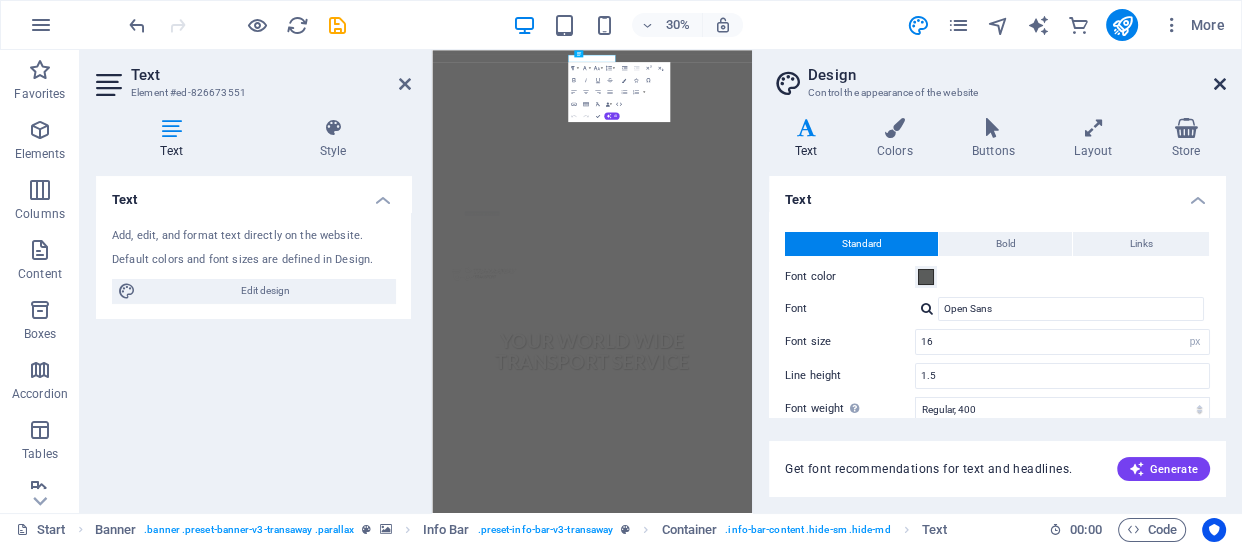 click at bounding box center (1220, 84) 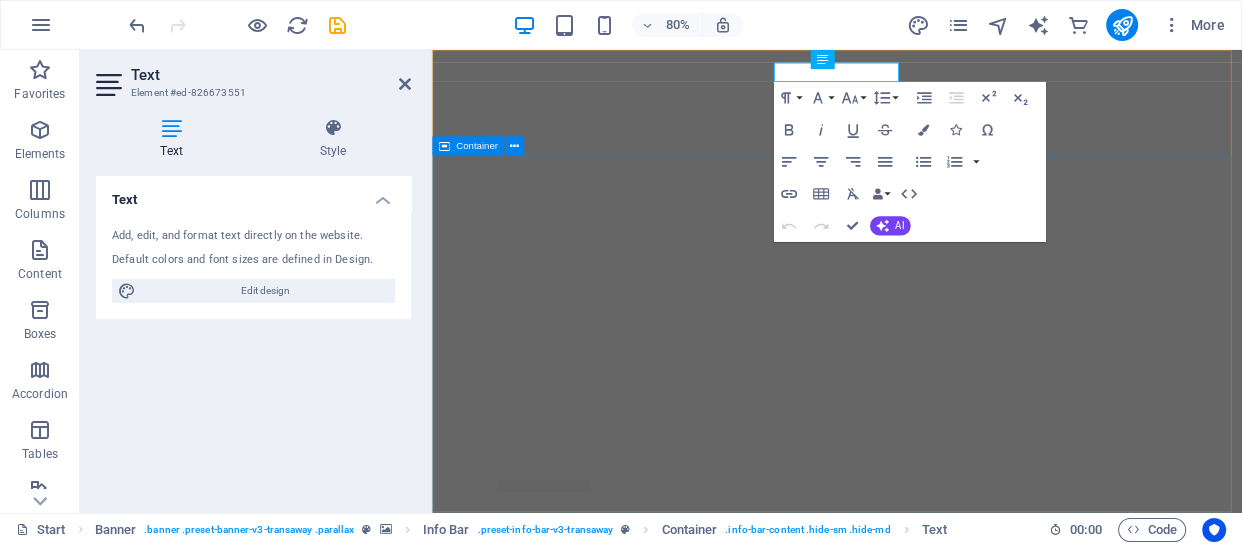 click on "Your world wide transport service" at bounding box center (938, 1053) 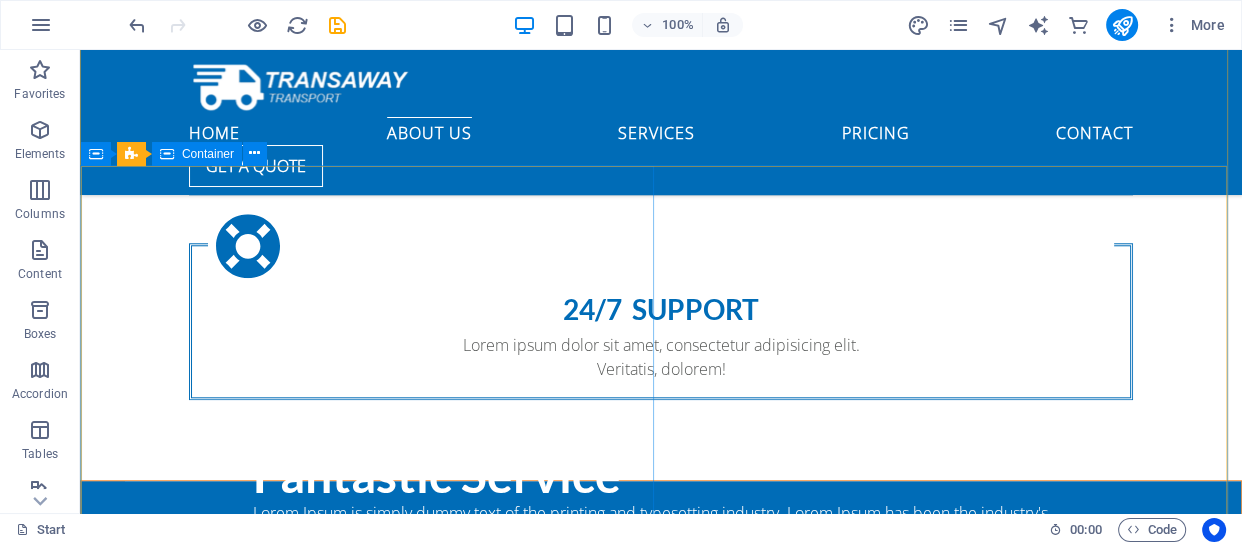 scroll, scrollTop: 1818, scrollLeft: 0, axis: vertical 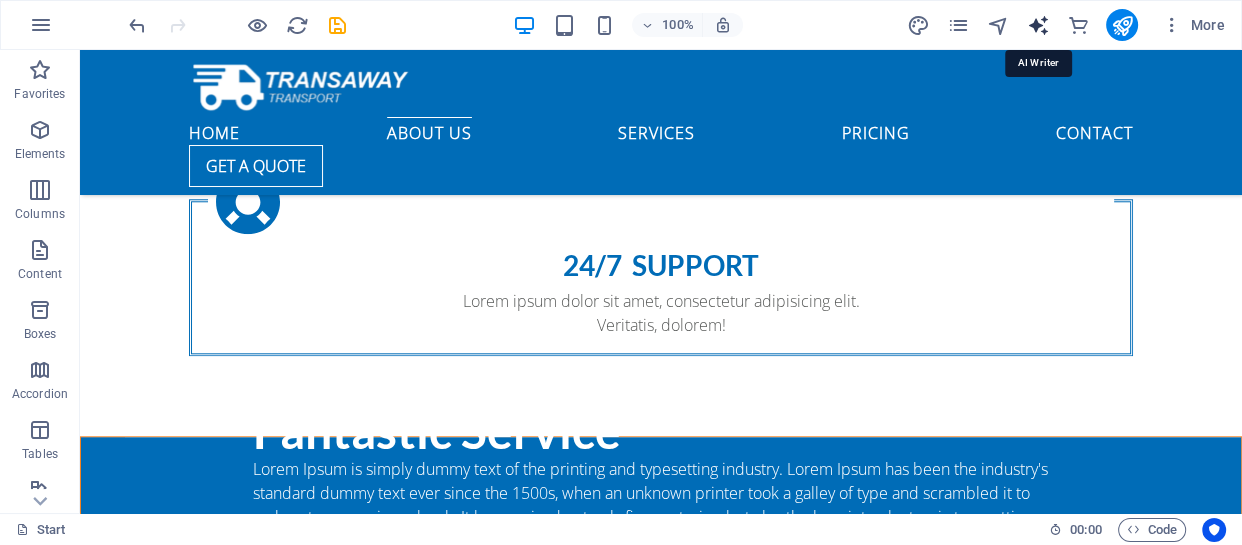 click at bounding box center [1037, 25] 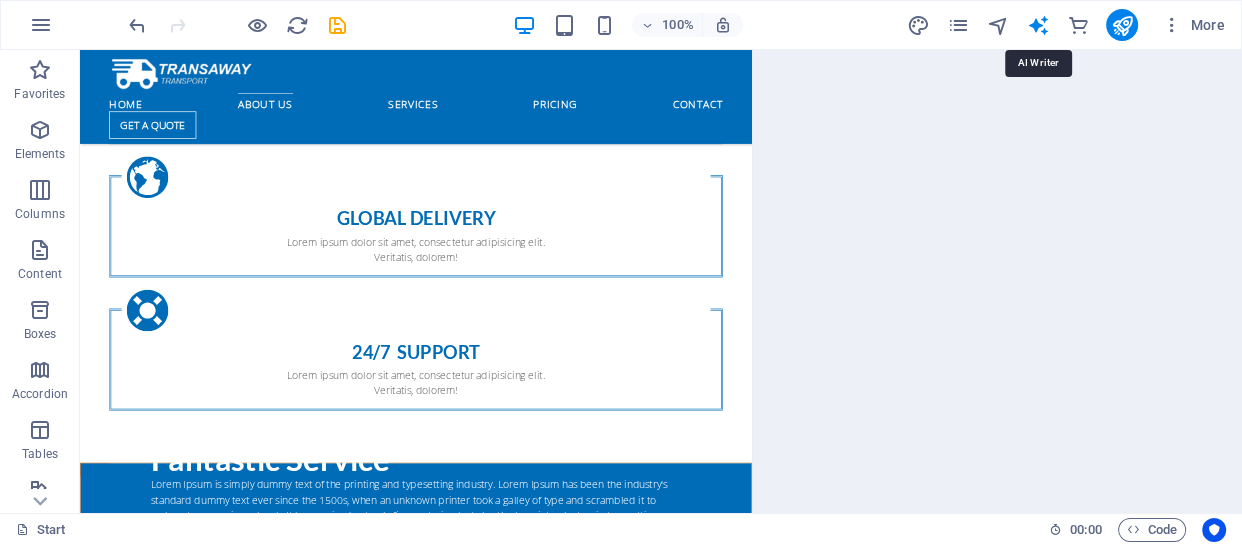 scroll, scrollTop: 2168, scrollLeft: 0, axis: vertical 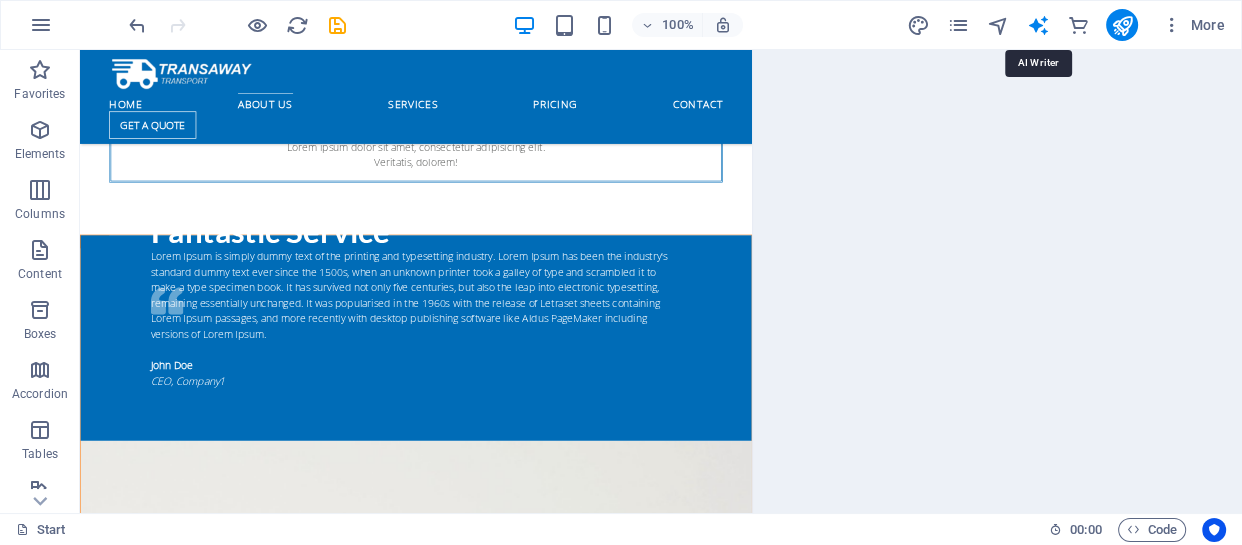 select on "English" 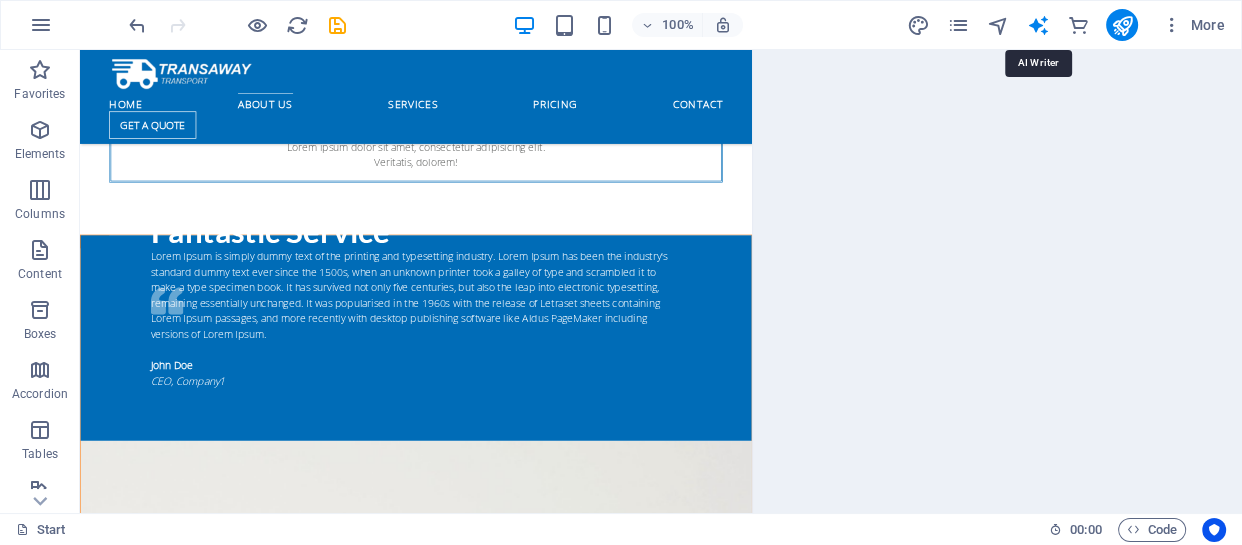 select on "English" 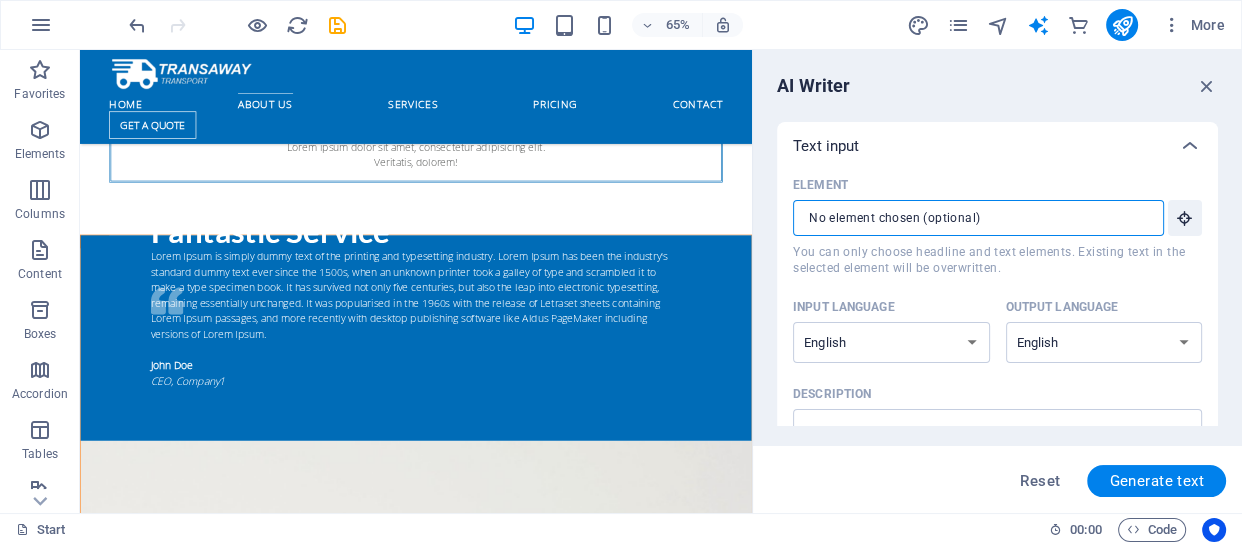 click on "Element ​ You can only choose headline and text elements. Existing text in the selected element will be overwritten." at bounding box center (971, 218) 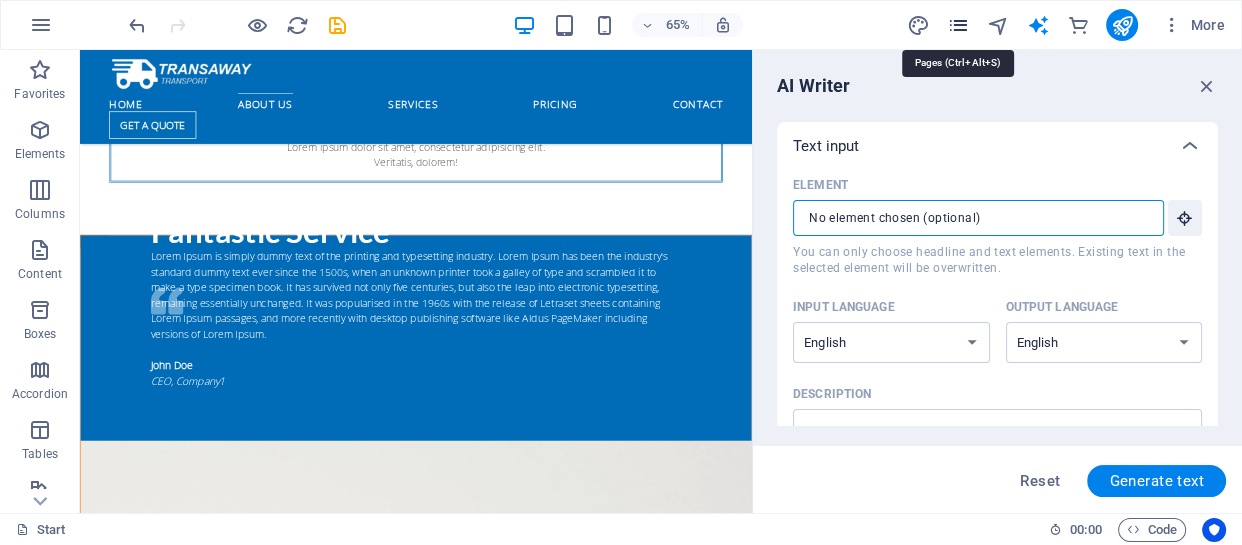 click at bounding box center (957, 25) 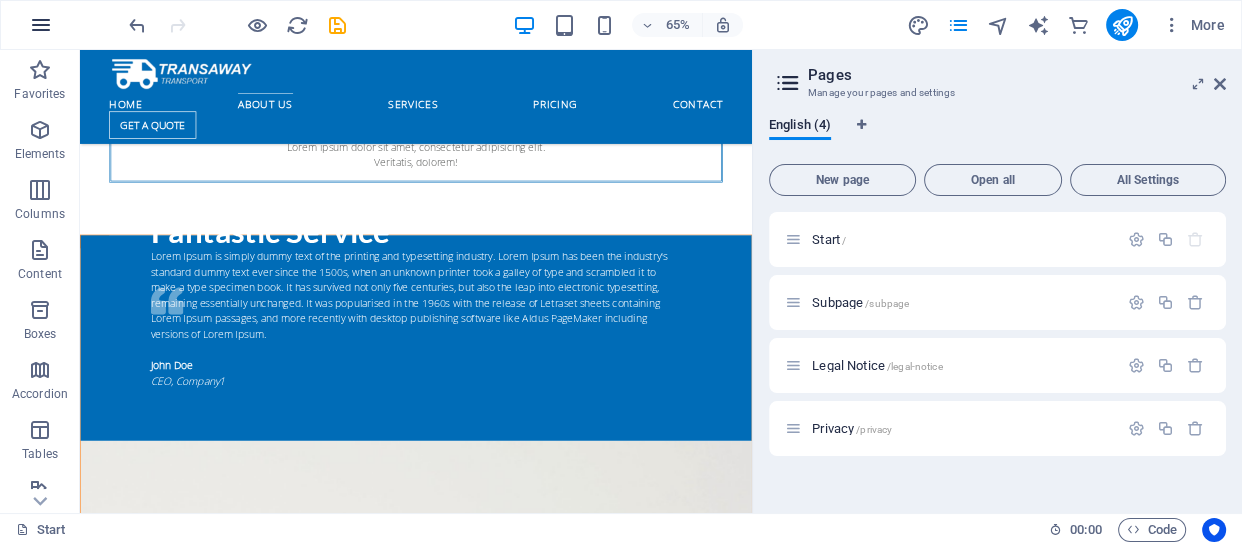 click at bounding box center [41, 25] 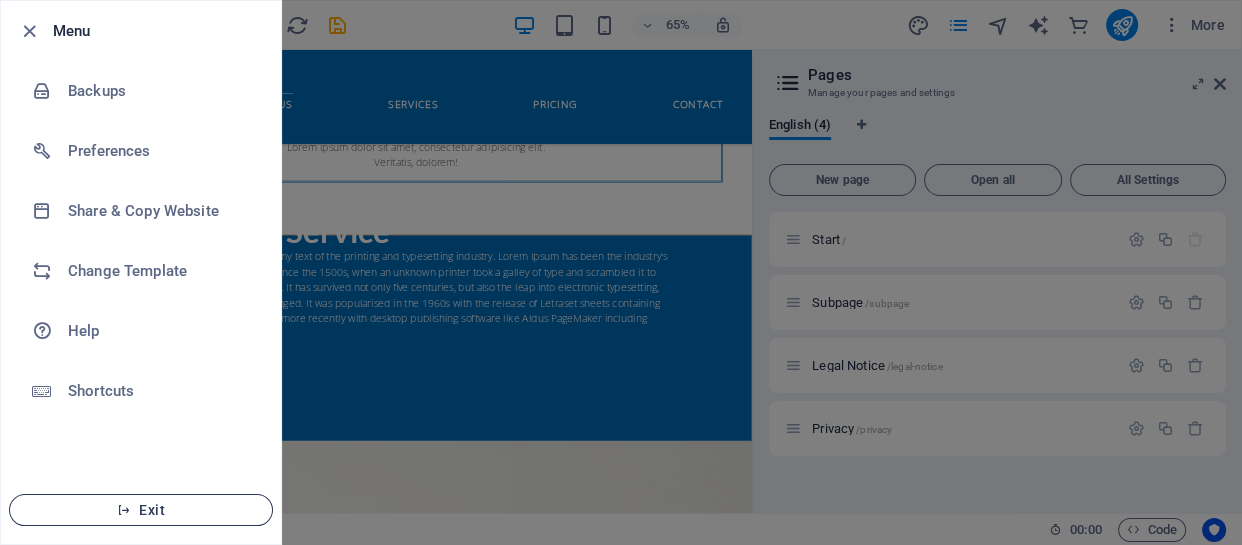 click on "Exit" at bounding box center (141, 510) 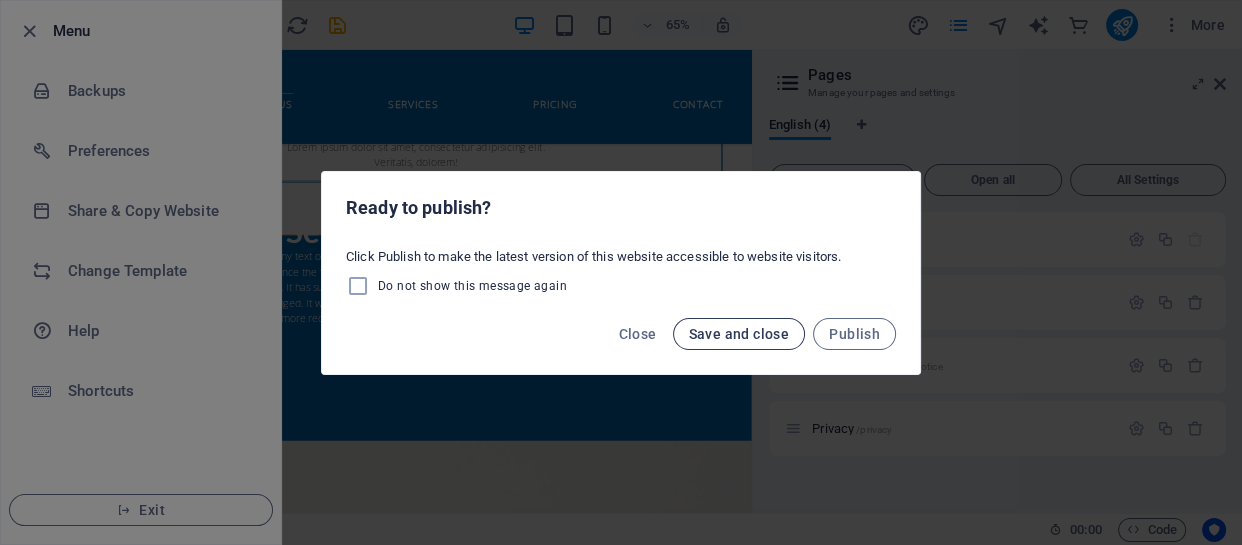 click on "Save and close" at bounding box center (739, 334) 